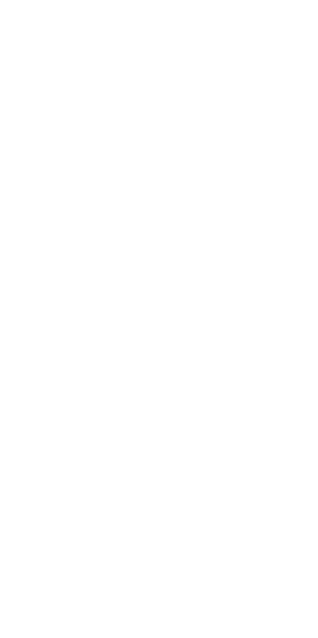scroll, scrollTop: 0, scrollLeft: 0, axis: both 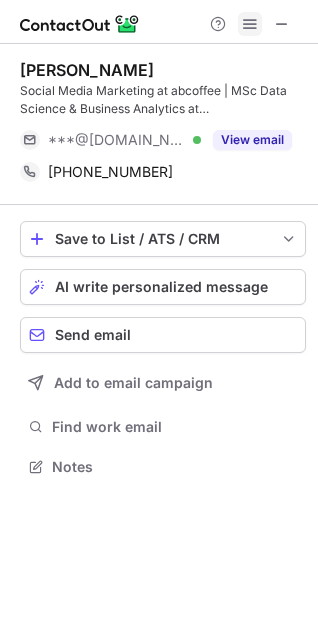 click at bounding box center (250, 24) 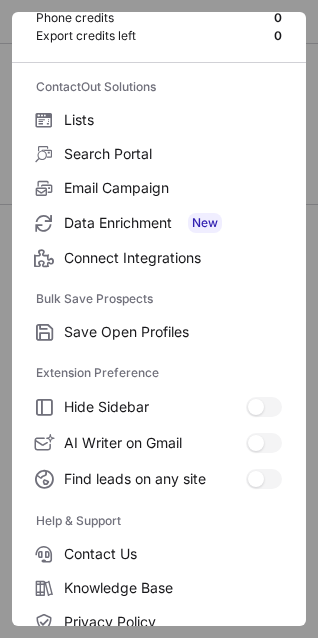scroll, scrollTop: 195, scrollLeft: 0, axis: vertical 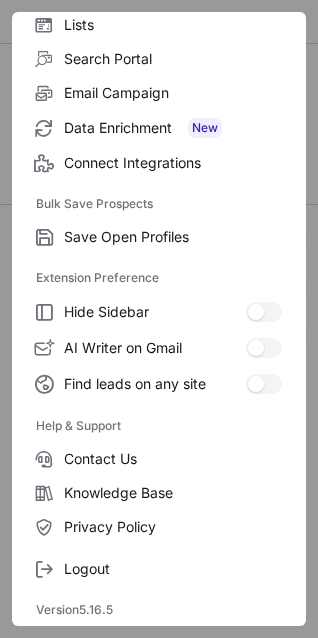 drag, startPoint x: 245, startPoint y: 2, endPoint x: 239, endPoint y: -35, distance: 37.48333 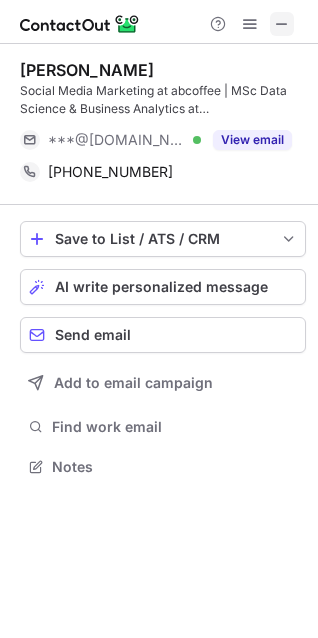 click at bounding box center (282, 24) 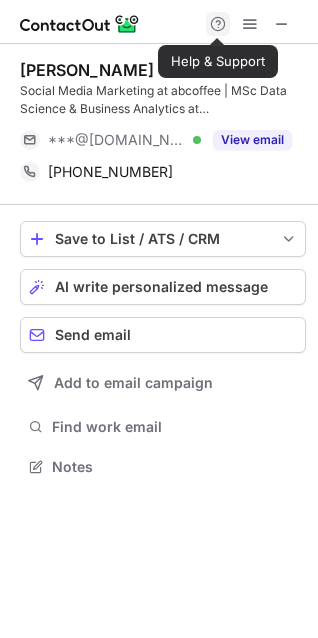 click at bounding box center (218, 24) 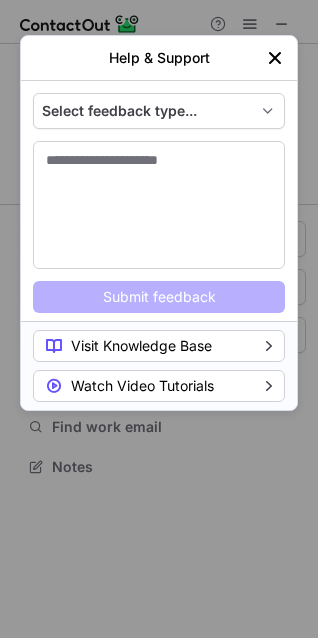 click at bounding box center [275, 58] 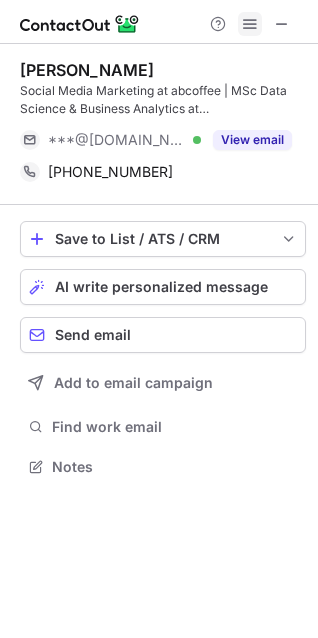 click at bounding box center (250, 24) 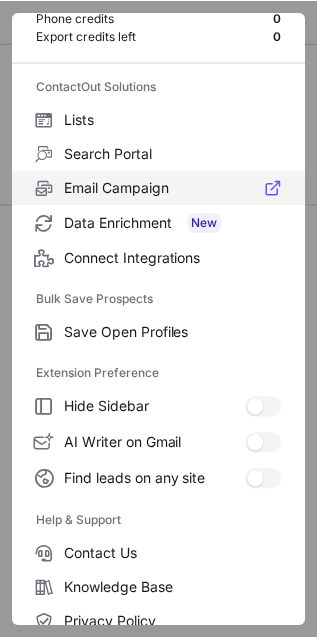 scroll, scrollTop: 195, scrollLeft: 0, axis: vertical 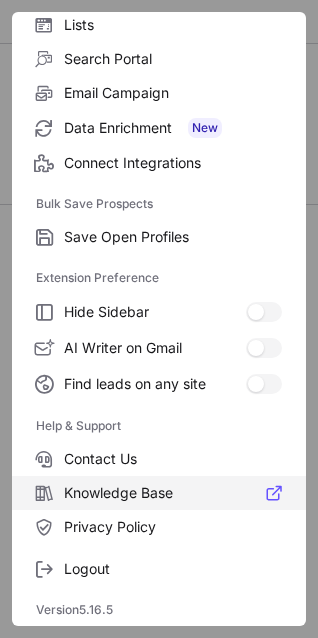 type 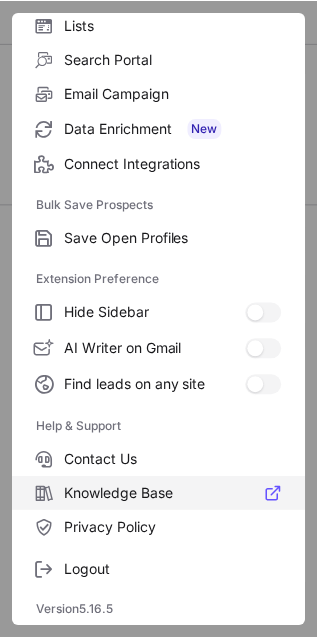 scroll, scrollTop: 10, scrollLeft: 10, axis: both 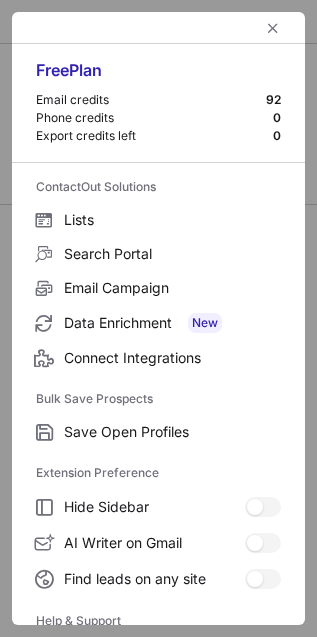 click at bounding box center [158, 28] 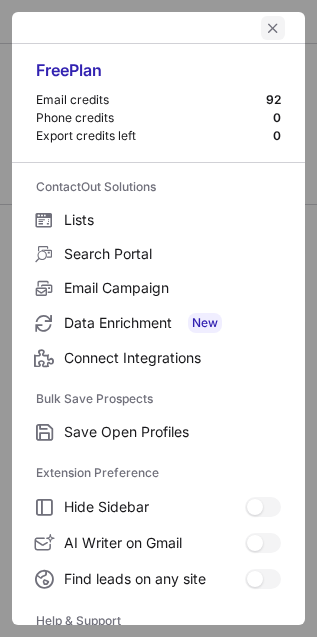 click at bounding box center (273, 28) 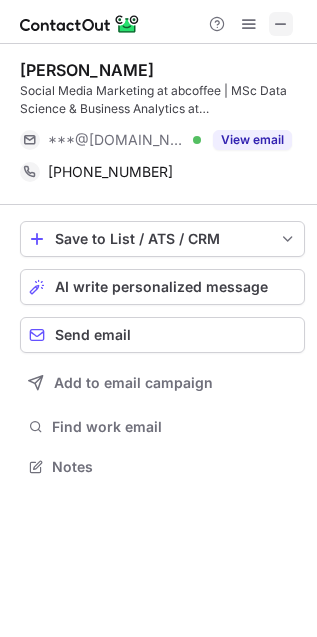 click at bounding box center (281, 24) 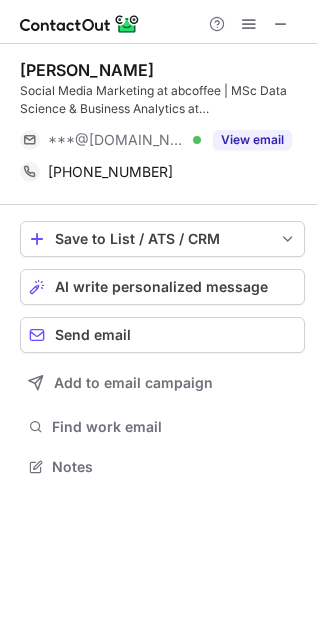 type 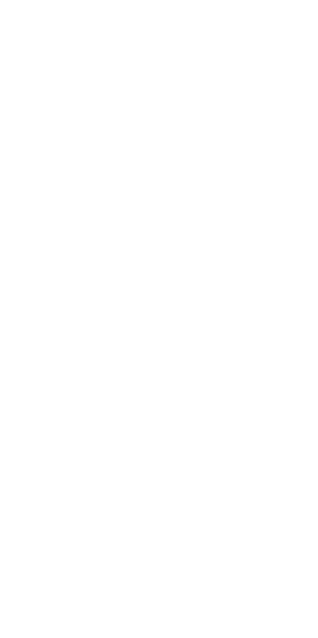 scroll, scrollTop: 0, scrollLeft: 0, axis: both 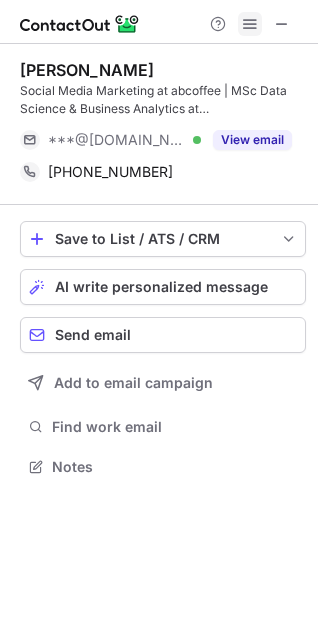 click at bounding box center [250, 24] 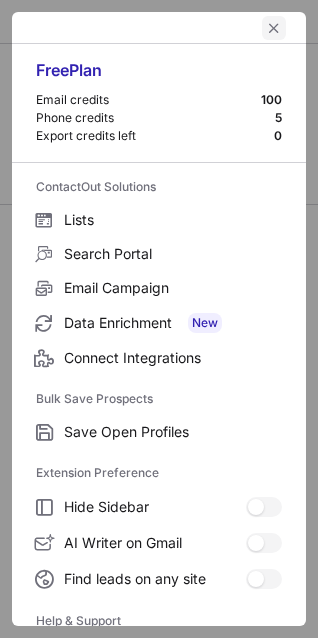 click at bounding box center [274, 28] 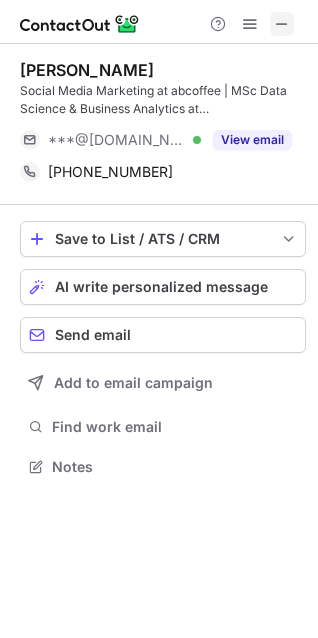 click at bounding box center [282, 24] 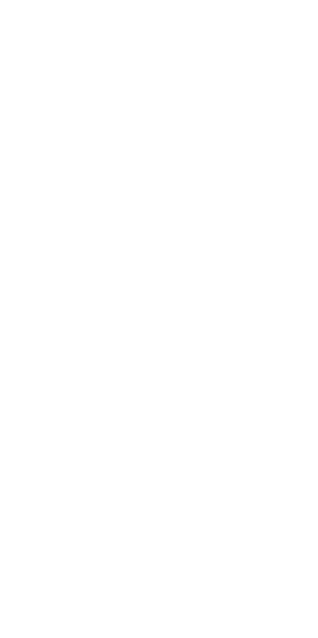 scroll, scrollTop: 0, scrollLeft: 0, axis: both 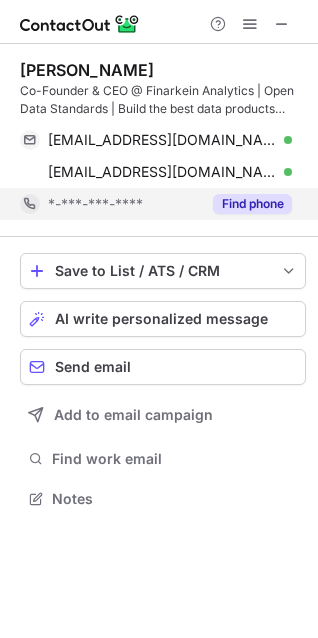 click on "Find phone" at bounding box center [252, 204] 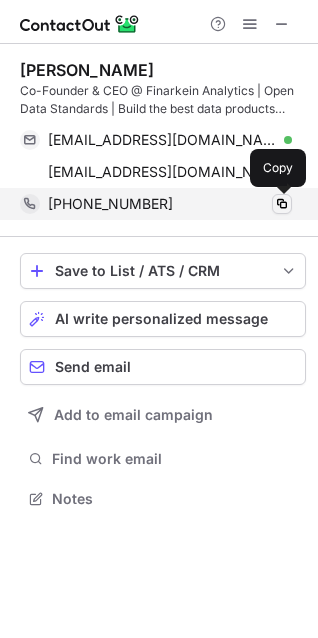click at bounding box center (282, 204) 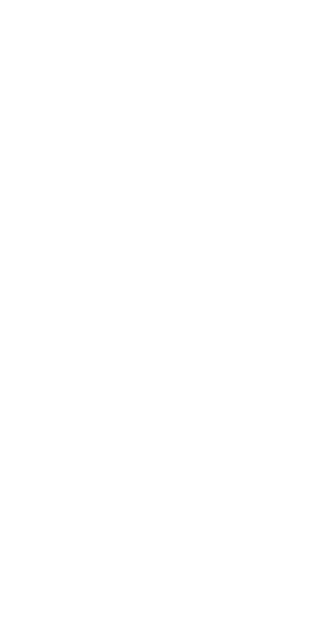 scroll, scrollTop: 0, scrollLeft: 0, axis: both 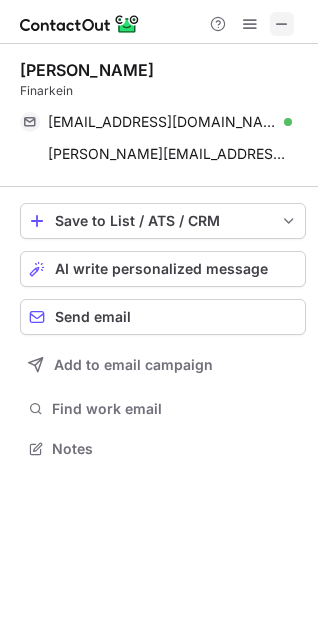 click at bounding box center (282, 24) 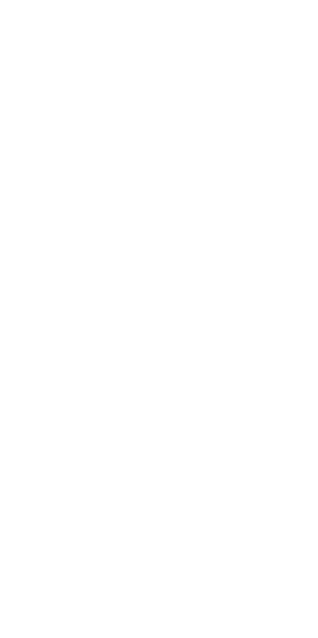 scroll, scrollTop: 0, scrollLeft: 0, axis: both 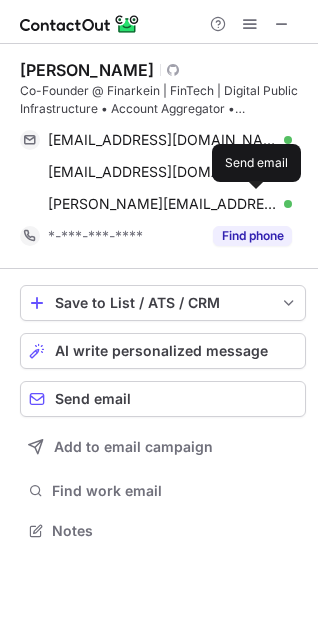 click on "Find phone" at bounding box center [252, 236] 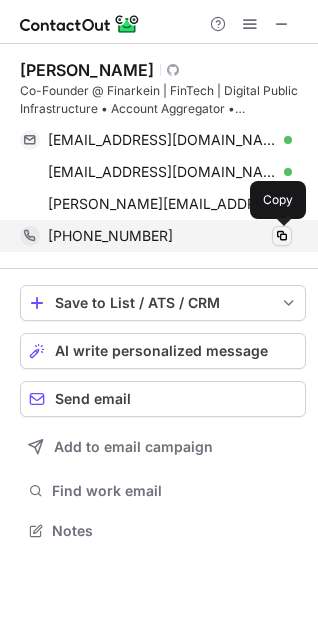 click at bounding box center (282, 236) 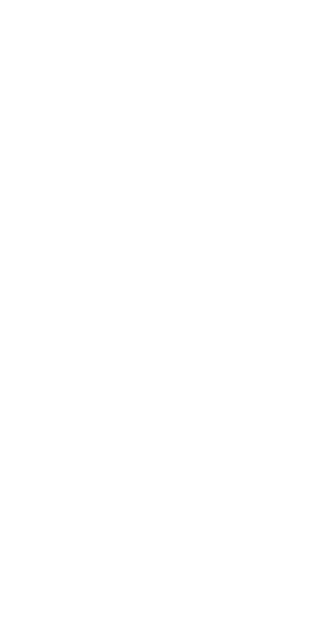 scroll, scrollTop: 0, scrollLeft: 0, axis: both 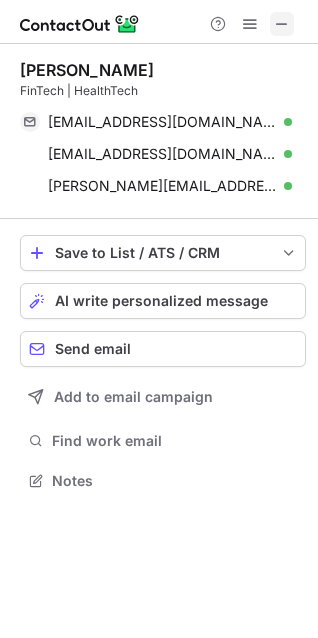click at bounding box center [282, 24] 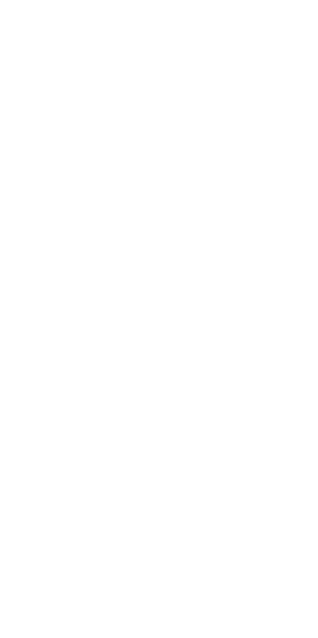 scroll, scrollTop: 0, scrollLeft: 0, axis: both 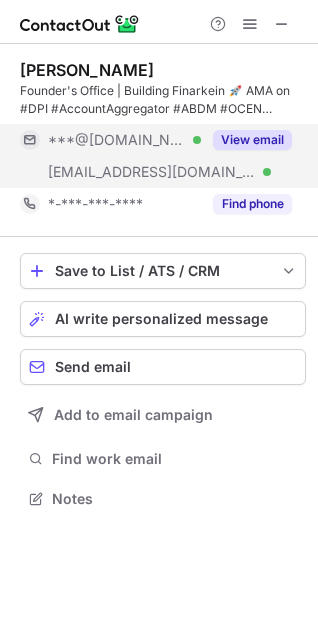 click on "View email" at bounding box center [252, 140] 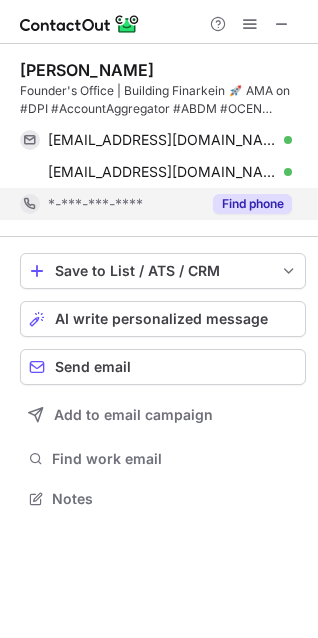 click on "Find phone" at bounding box center (246, 204) 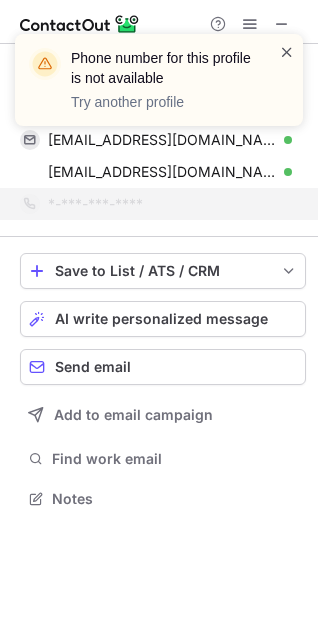 click at bounding box center (287, 52) 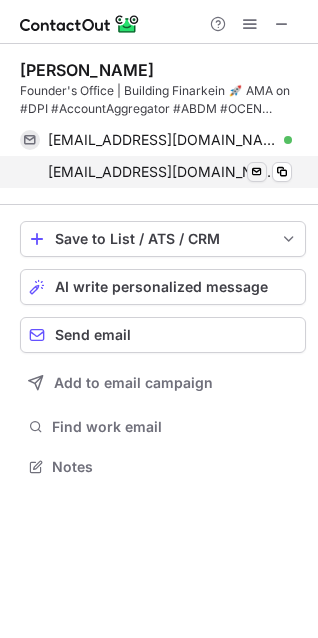scroll, scrollTop: 453, scrollLeft: 318, axis: both 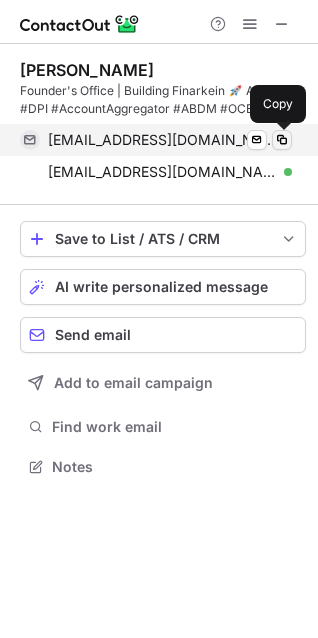 click at bounding box center (282, 140) 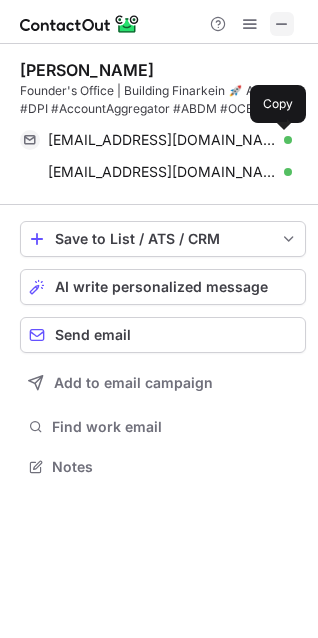 click at bounding box center [282, 24] 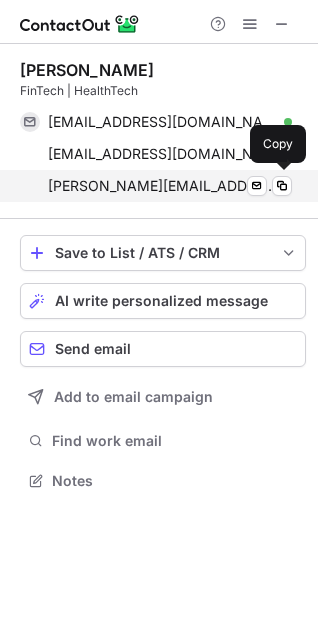 scroll, scrollTop: 467, scrollLeft: 318, axis: both 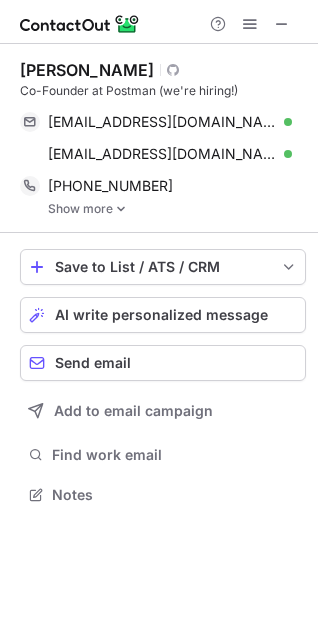 click on "Show more" at bounding box center [177, 209] 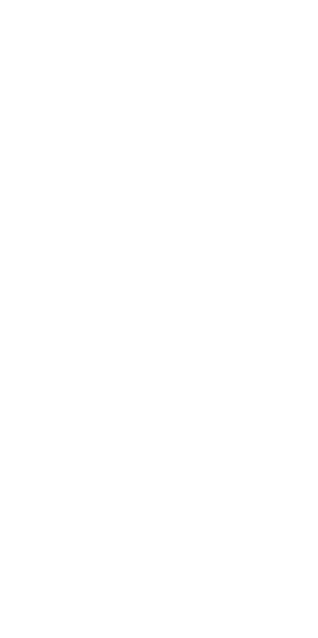 scroll, scrollTop: 0, scrollLeft: 0, axis: both 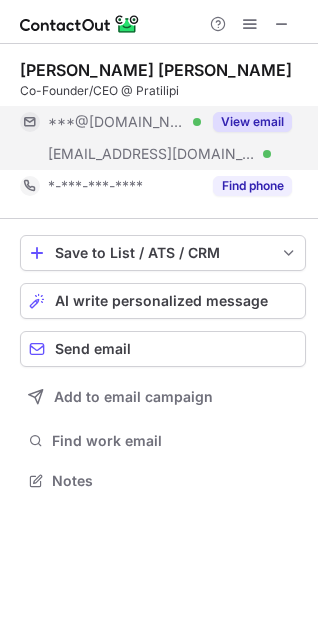 click on "View email" at bounding box center (252, 122) 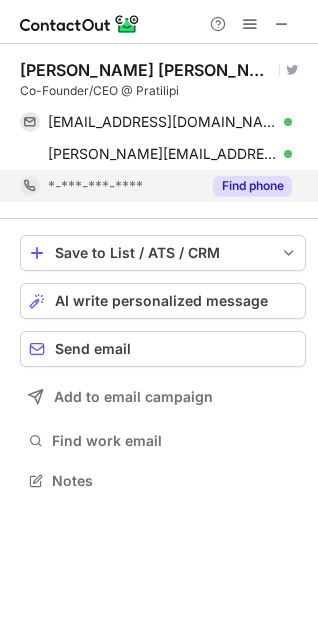click on "Find phone" at bounding box center [252, 186] 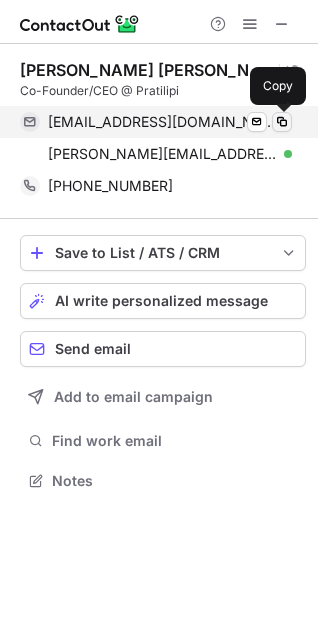 click at bounding box center [282, 122] 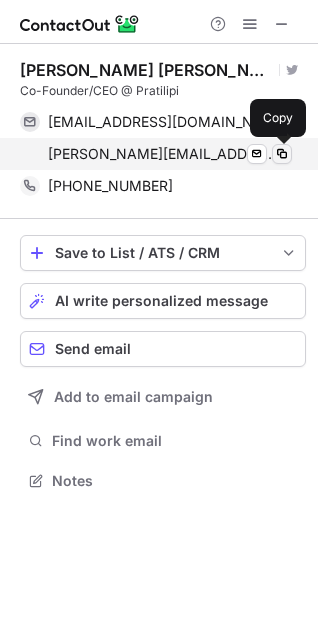 click at bounding box center (282, 154) 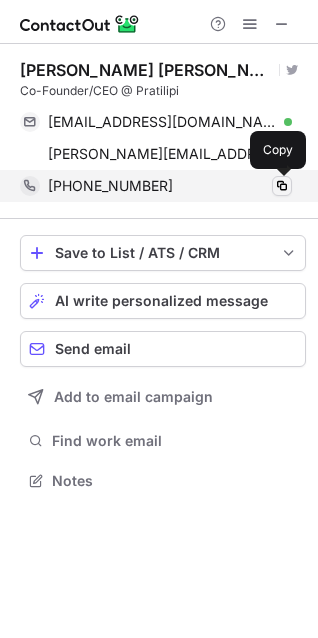 click at bounding box center (282, 186) 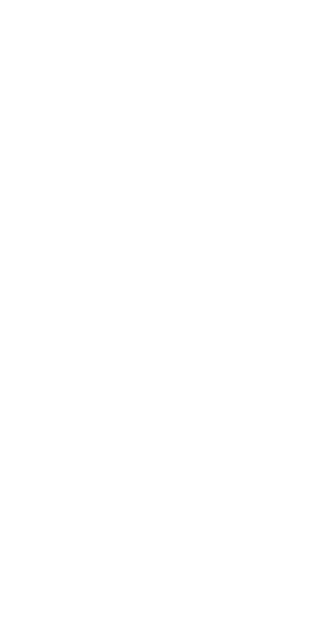 scroll, scrollTop: 0, scrollLeft: 0, axis: both 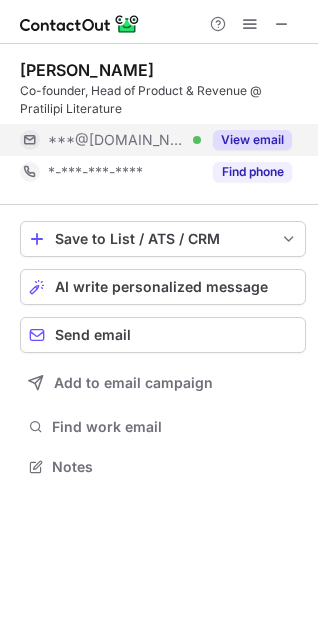 click on "View email" at bounding box center (252, 140) 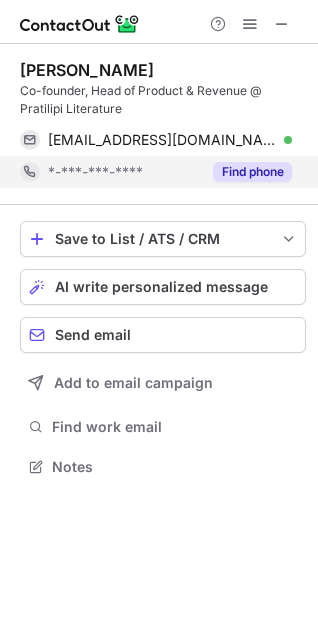 click on "Find phone" at bounding box center [252, 172] 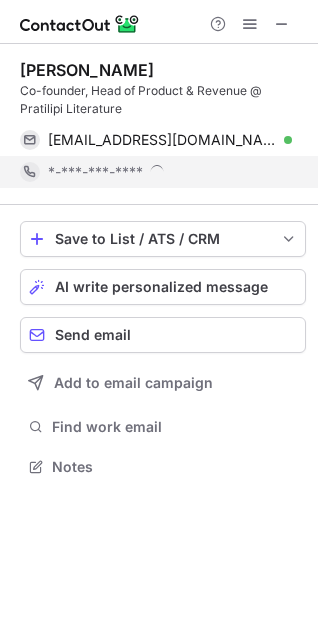 scroll, scrollTop: 10, scrollLeft: 10, axis: both 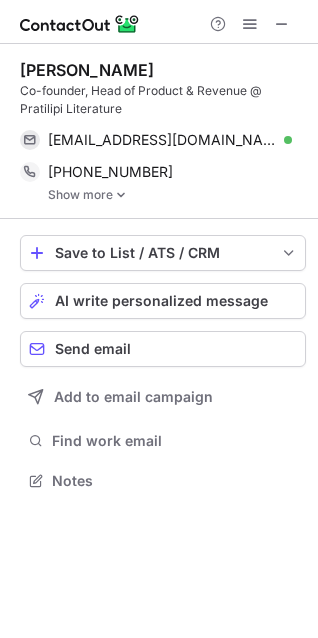 click on "Show more" at bounding box center (177, 195) 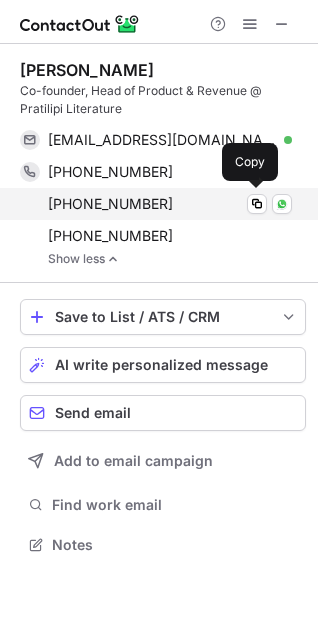 scroll, scrollTop: 10, scrollLeft: 10, axis: both 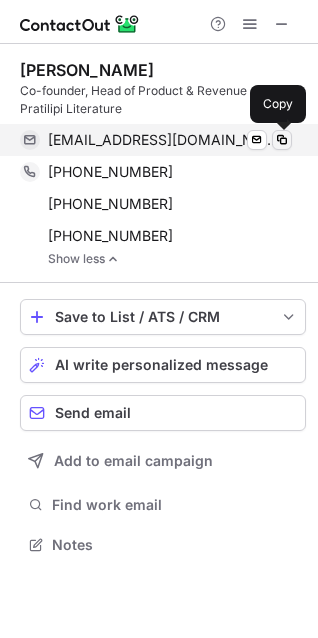 click at bounding box center (282, 140) 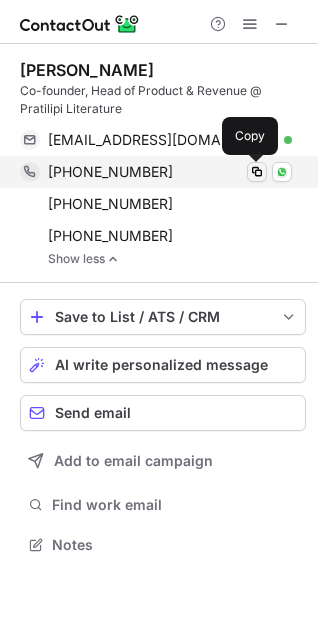 click at bounding box center [257, 172] 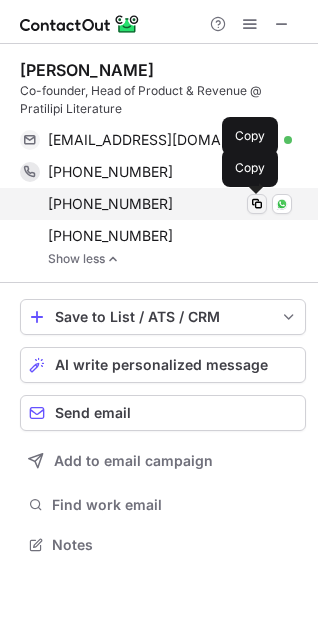 click at bounding box center [257, 204] 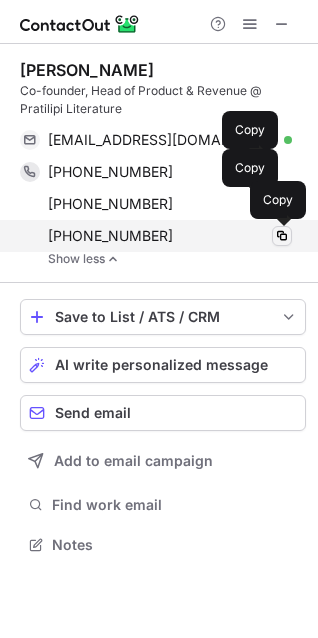 click at bounding box center (282, 236) 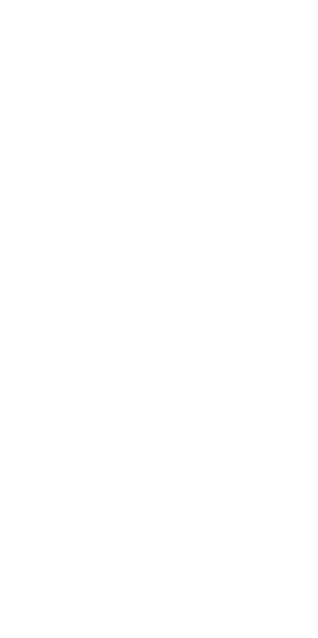 scroll, scrollTop: 0, scrollLeft: 0, axis: both 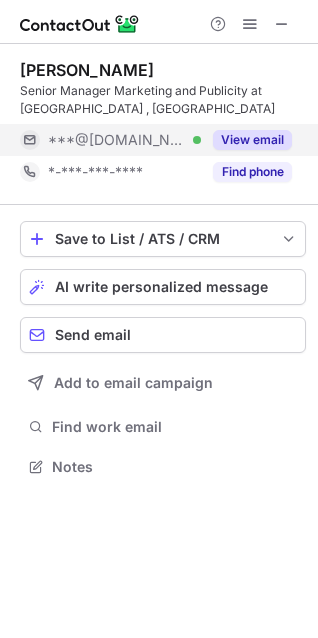 click on "View email" at bounding box center (252, 140) 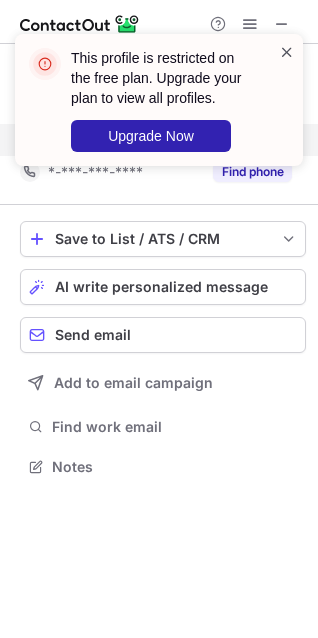 click at bounding box center (287, 52) 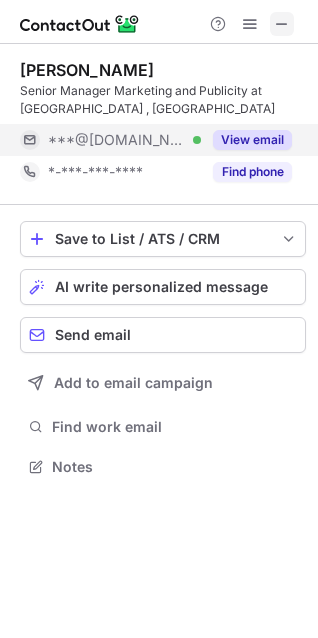 click at bounding box center (282, 24) 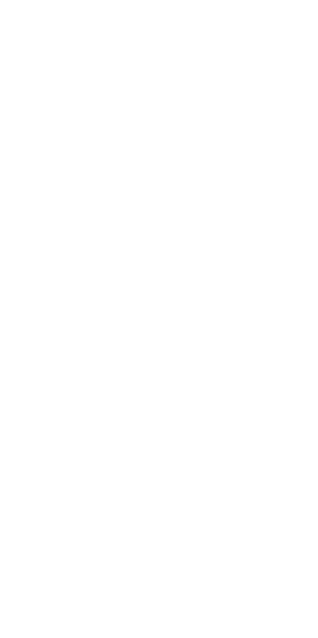 scroll, scrollTop: 0, scrollLeft: 0, axis: both 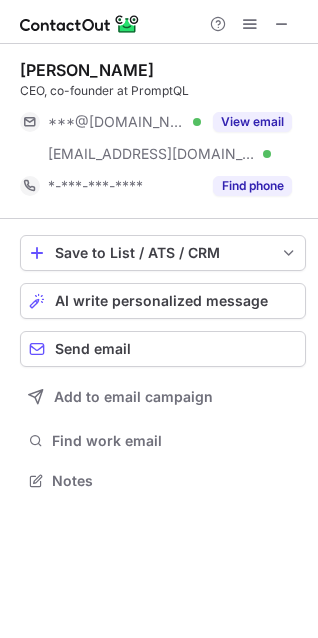 click on "View email" at bounding box center [252, 122] 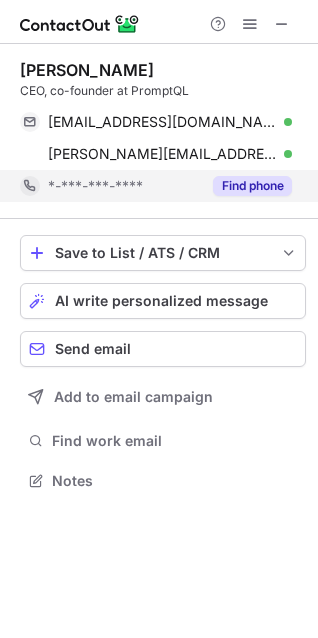 click on "Find phone" at bounding box center (252, 186) 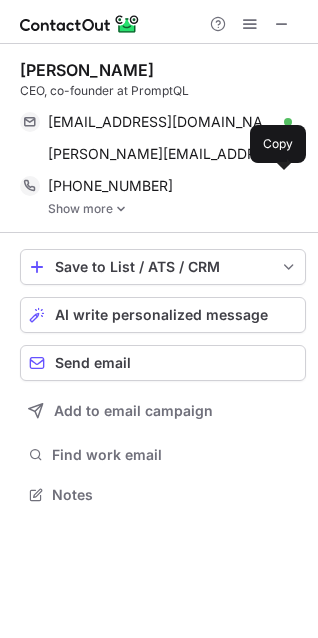 scroll, scrollTop: 10, scrollLeft: 10, axis: both 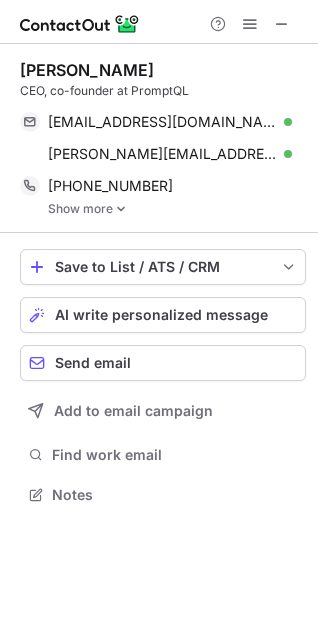 click on "Show more" at bounding box center [177, 209] 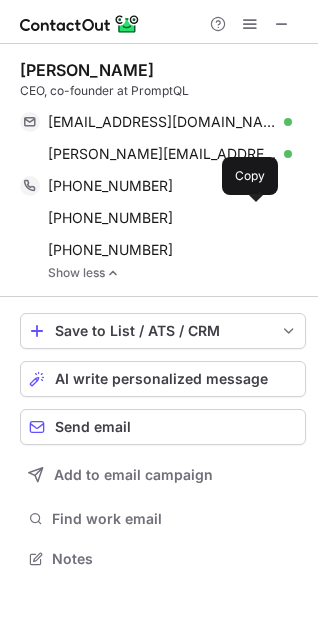 scroll, scrollTop: 10, scrollLeft: 10, axis: both 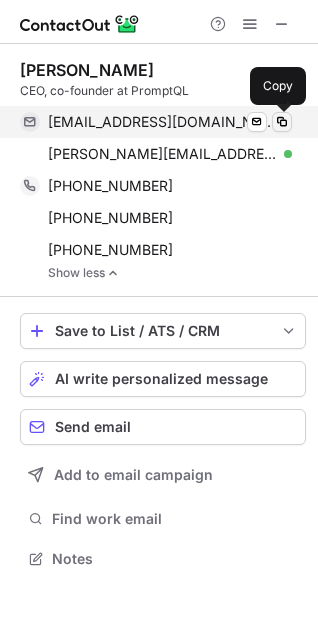 click at bounding box center [282, 122] 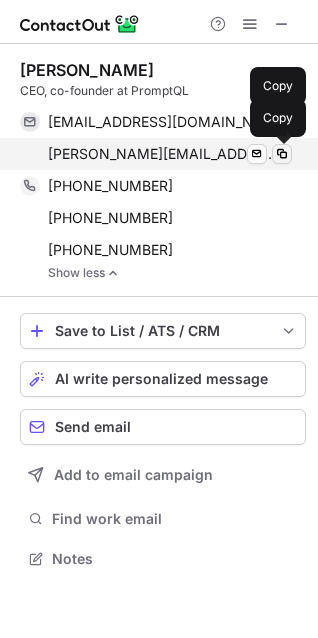click at bounding box center [282, 154] 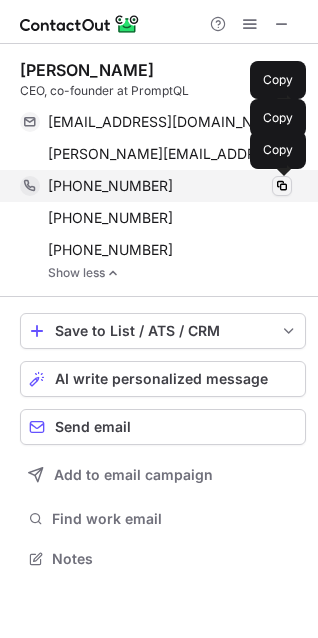 click at bounding box center (282, 186) 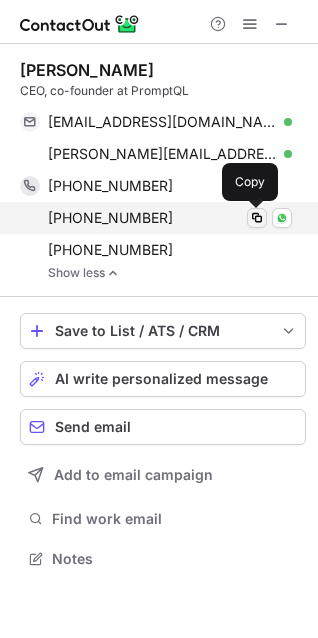click at bounding box center [257, 218] 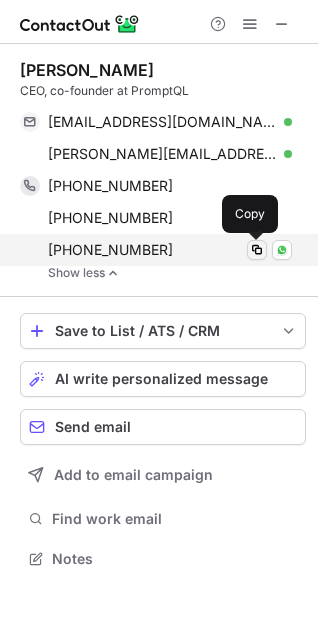 click at bounding box center [257, 250] 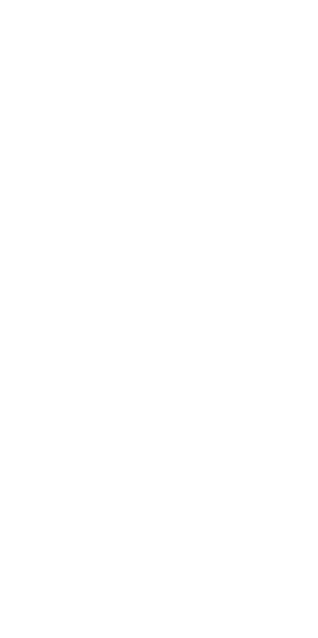 scroll, scrollTop: 0, scrollLeft: 0, axis: both 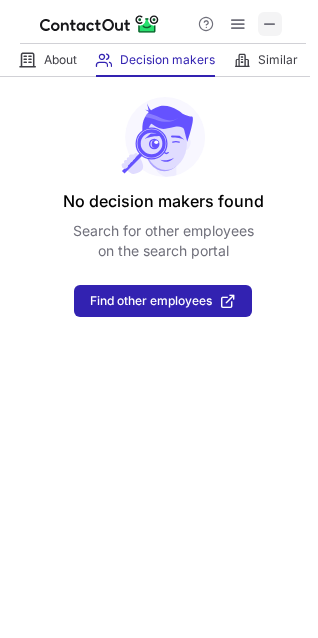 click at bounding box center (270, 24) 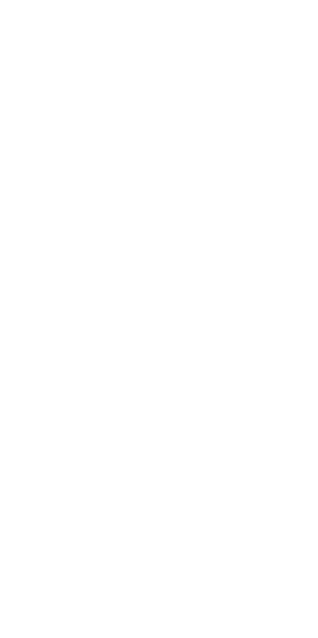scroll, scrollTop: 0, scrollLeft: 0, axis: both 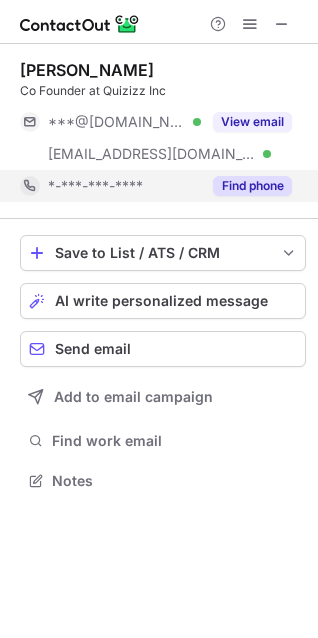 click on "Find phone" at bounding box center (252, 186) 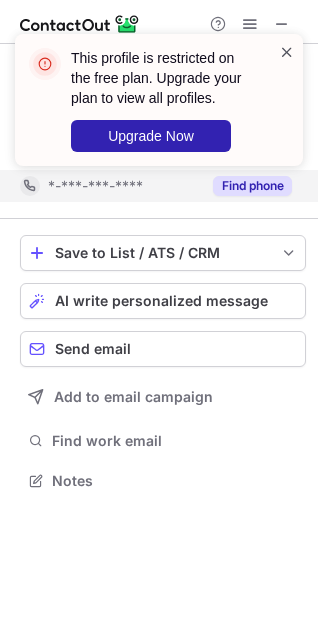 click at bounding box center [287, 52] 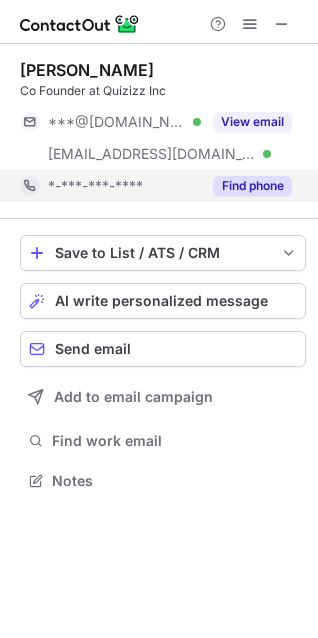 click on "This profile is restricted on the free plan. Upgrade your plan to view all profiles. Upgrade Now" at bounding box center [172, 100] 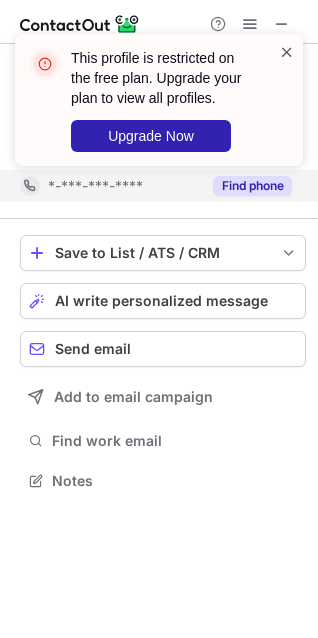 click at bounding box center (287, 52) 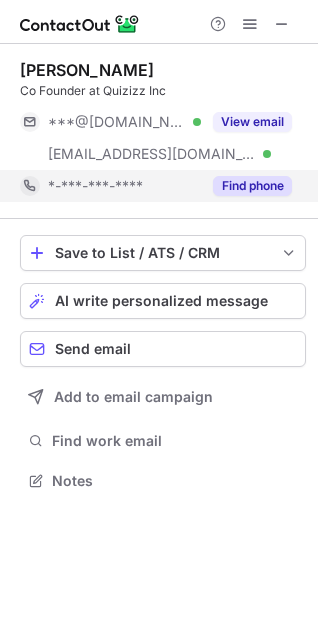 click on "This profile is restricted on the free plan. Upgrade your plan to view all profiles. Upgrade Now" at bounding box center [159, 108] 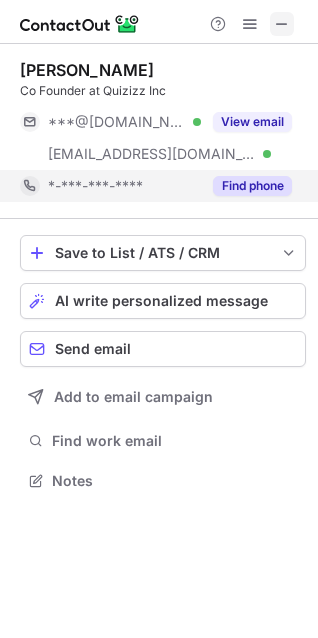 click at bounding box center (282, 24) 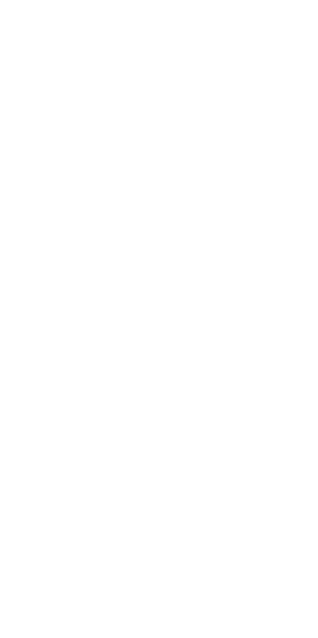 scroll, scrollTop: 0, scrollLeft: 0, axis: both 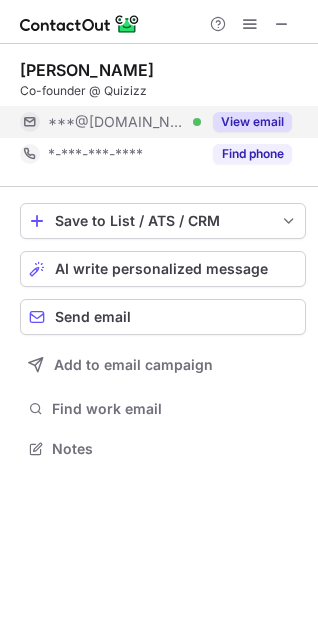 click on "View email" at bounding box center (246, 122) 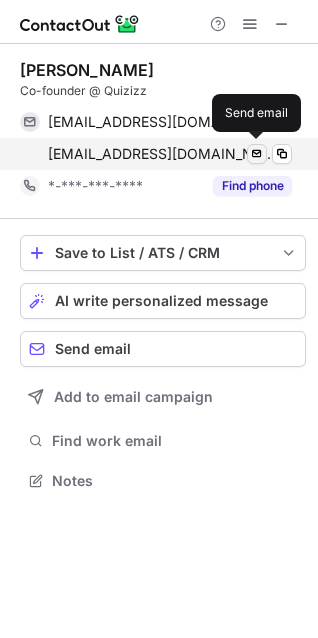 scroll, scrollTop: 10, scrollLeft: 10, axis: both 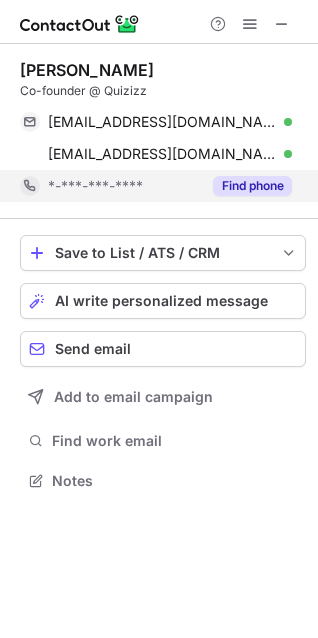 click on "Find phone" at bounding box center (246, 186) 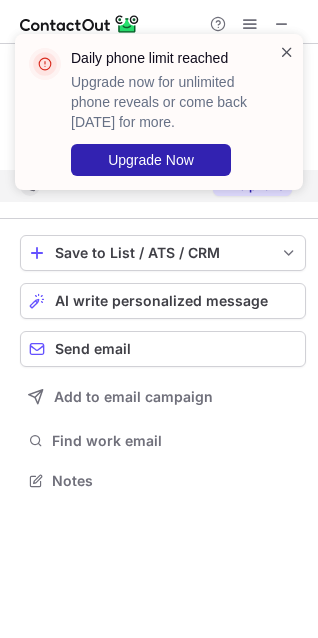 click at bounding box center (287, 52) 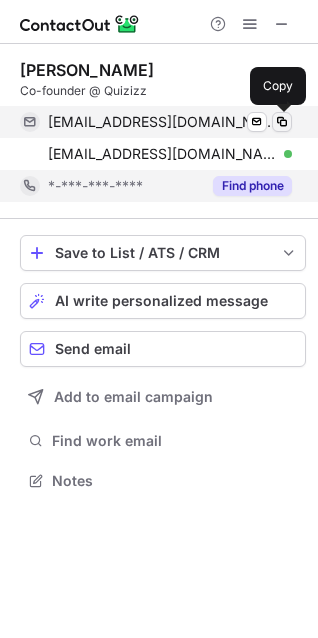 click at bounding box center (282, 122) 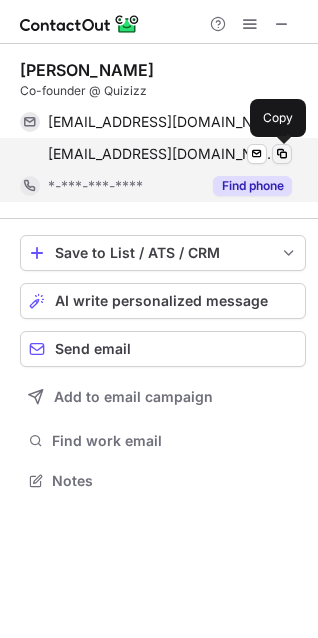 click at bounding box center (282, 154) 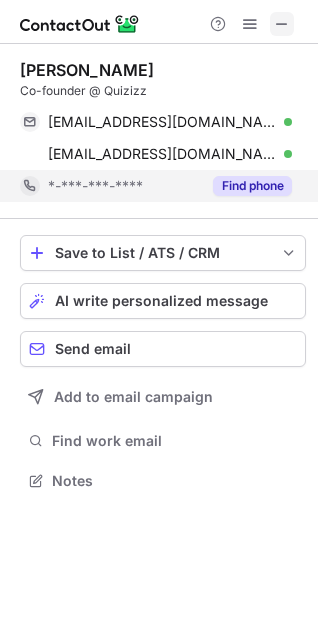 click at bounding box center (282, 24) 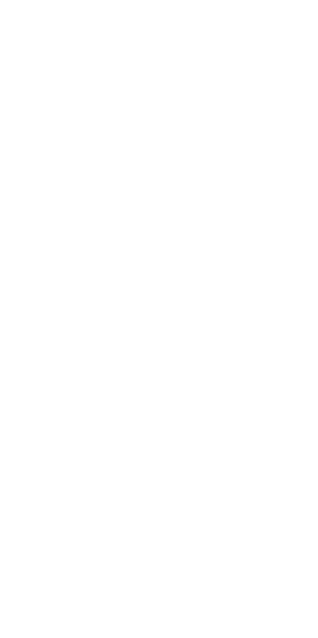 scroll, scrollTop: 0, scrollLeft: 0, axis: both 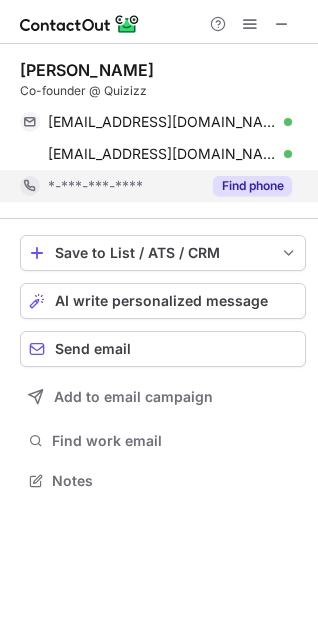 click on "Find phone" at bounding box center (252, 186) 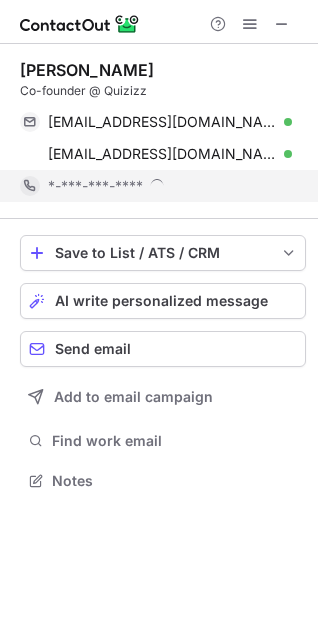 scroll, scrollTop: 10, scrollLeft: 10, axis: both 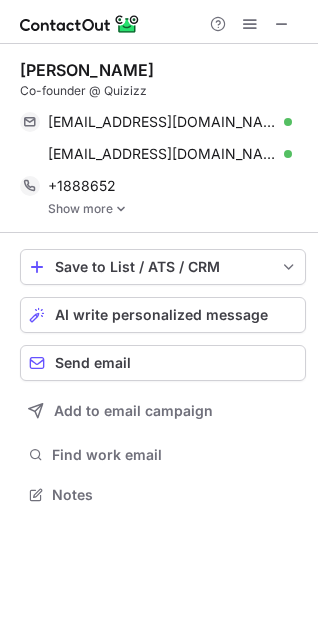 click on "Show more" at bounding box center (177, 209) 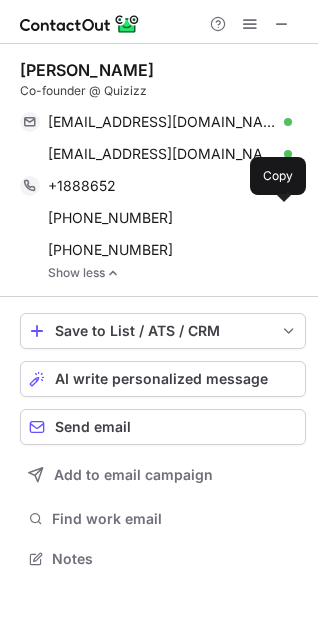 scroll, scrollTop: 10, scrollLeft: 10, axis: both 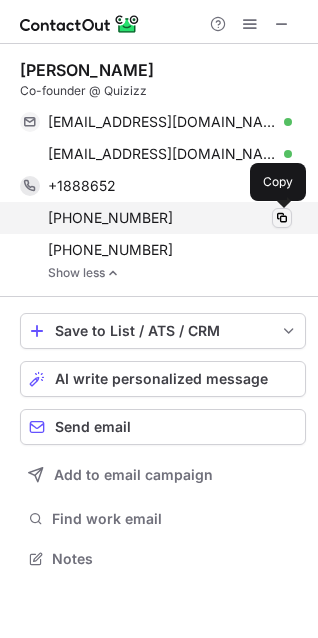 click at bounding box center [282, 218] 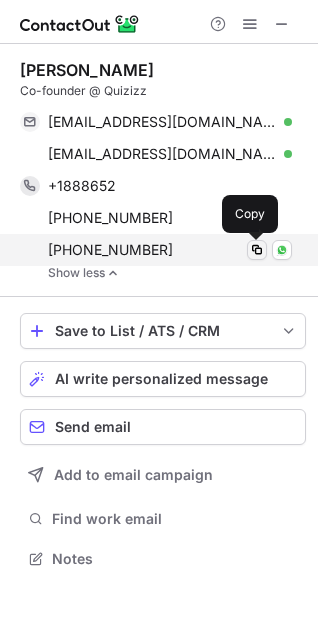 click at bounding box center [257, 250] 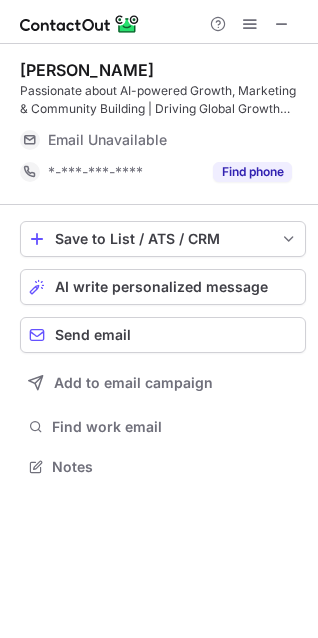 scroll, scrollTop: 10, scrollLeft: 10, axis: both 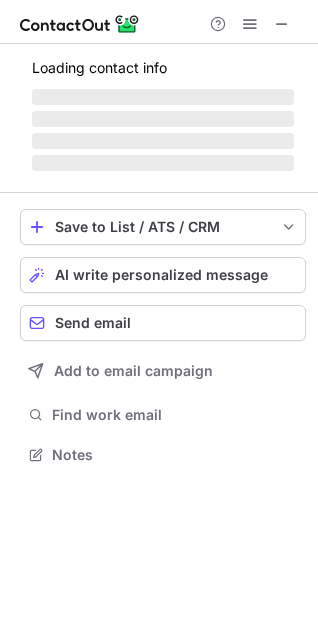 click at bounding box center [282, 24] 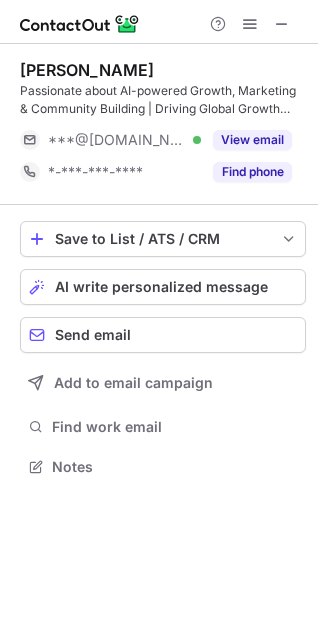 scroll, scrollTop: 10, scrollLeft: 10, axis: both 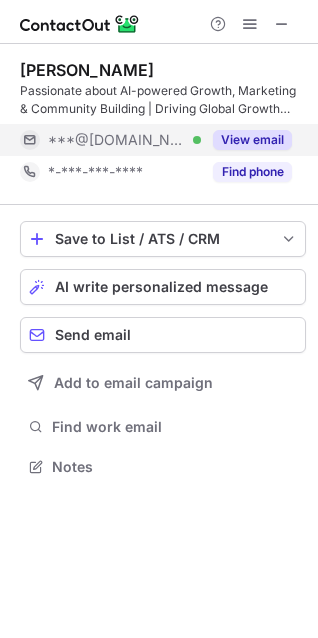 click on "View email" at bounding box center [252, 140] 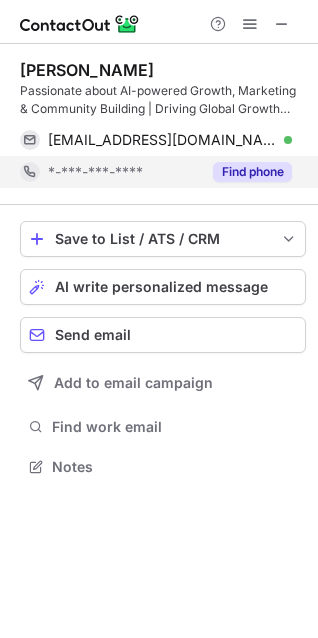 click on "Find phone" at bounding box center [252, 172] 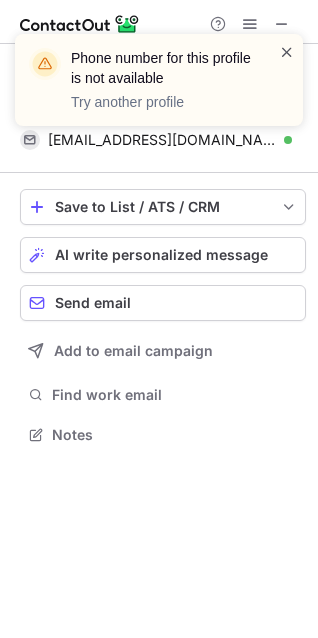scroll, scrollTop: 421, scrollLeft: 318, axis: both 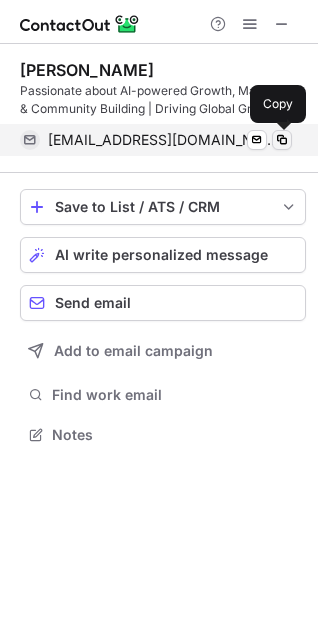 click at bounding box center [282, 140] 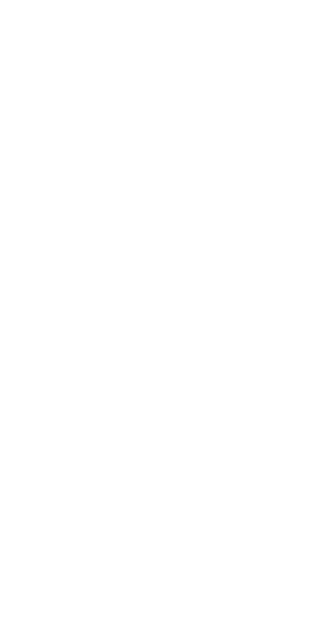 scroll, scrollTop: 0, scrollLeft: 0, axis: both 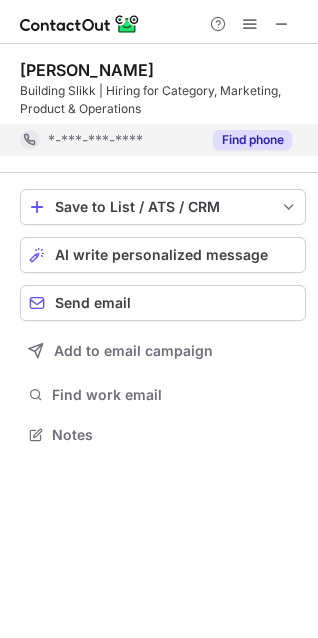click on "Find phone" at bounding box center [252, 140] 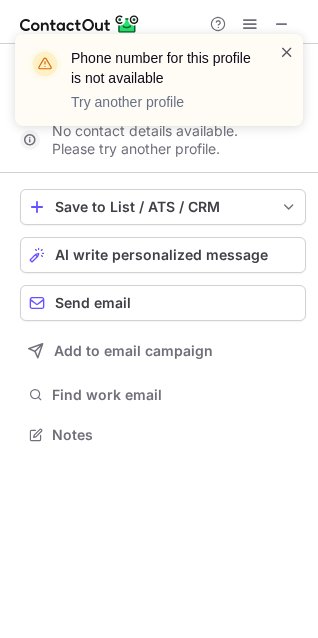 click at bounding box center (287, 52) 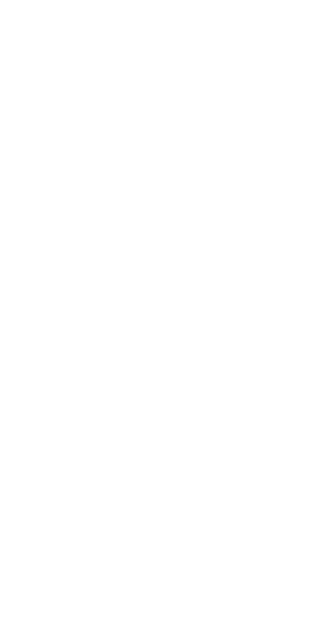 scroll, scrollTop: 0, scrollLeft: 0, axis: both 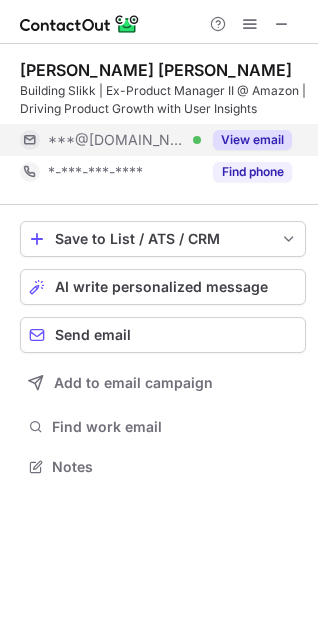 click on "View email" at bounding box center [252, 140] 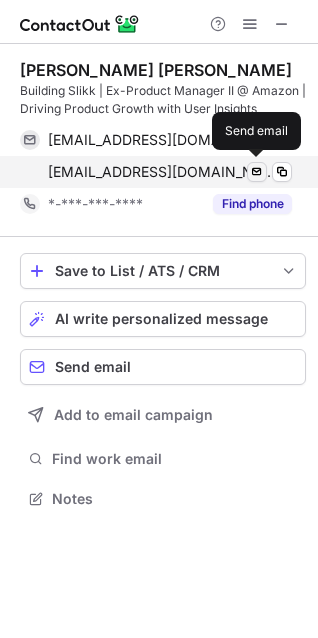 scroll, scrollTop: 10, scrollLeft: 10, axis: both 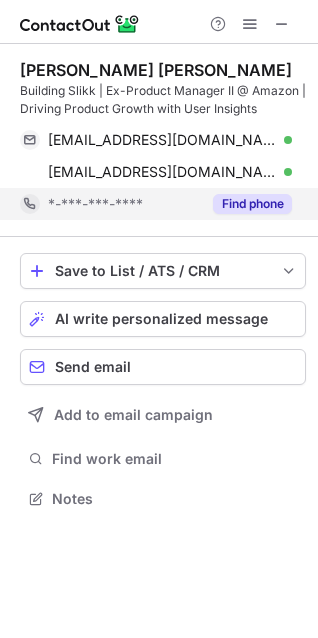 click on "Find phone" at bounding box center [252, 204] 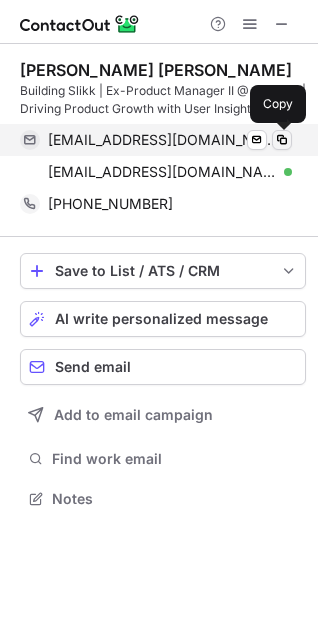 click at bounding box center (282, 140) 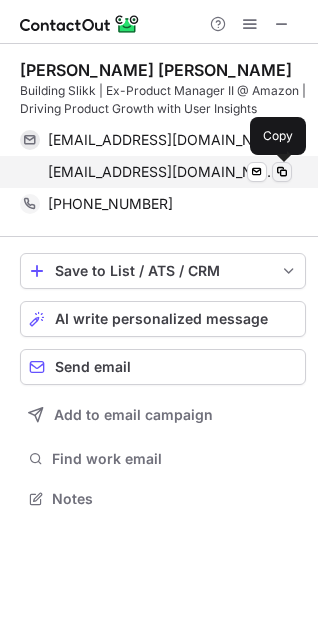 click at bounding box center (282, 172) 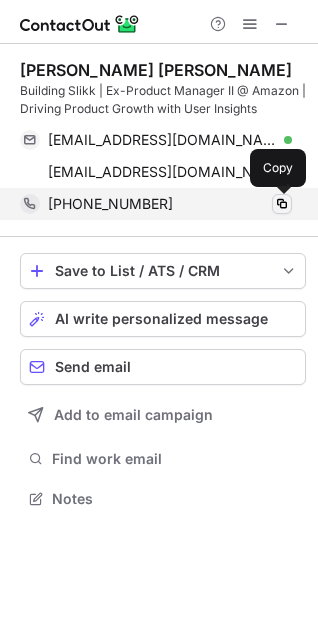 click at bounding box center (282, 204) 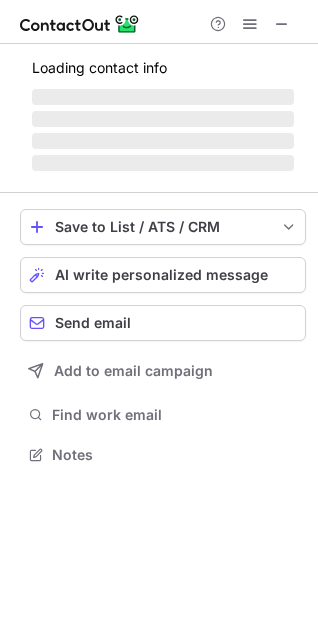 scroll, scrollTop: 10, scrollLeft: 10, axis: both 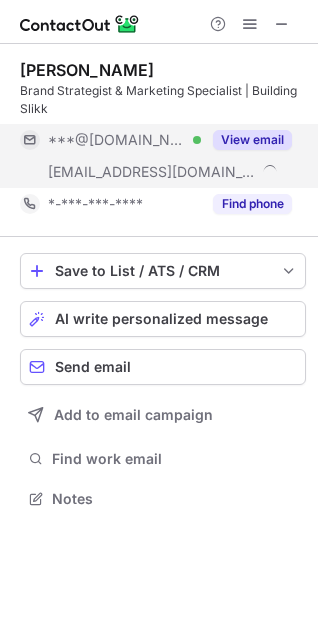 click on "View email" at bounding box center (252, 140) 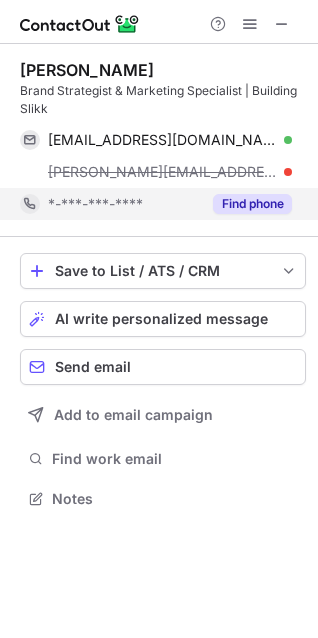 click on "Find phone" at bounding box center (246, 204) 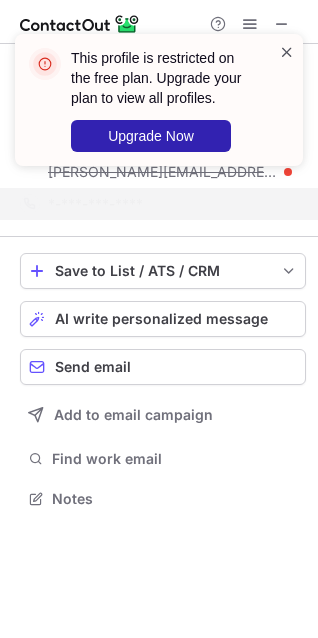 click at bounding box center (287, 52) 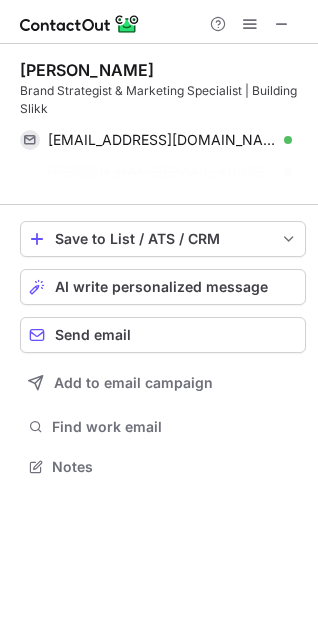 scroll, scrollTop: 421, scrollLeft: 318, axis: both 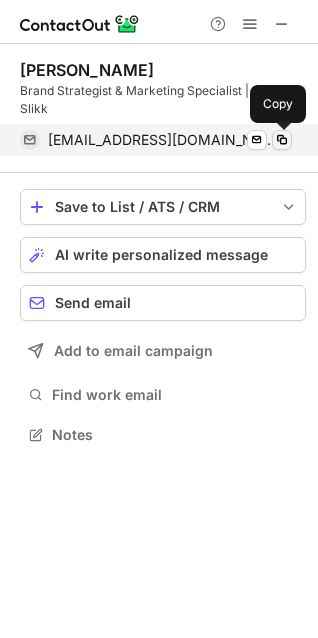 click at bounding box center (282, 140) 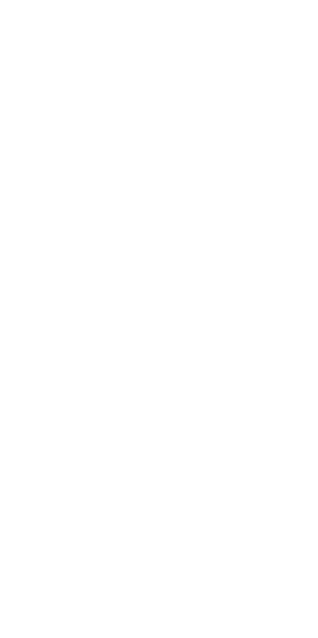scroll, scrollTop: 0, scrollLeft: 0, axis: both 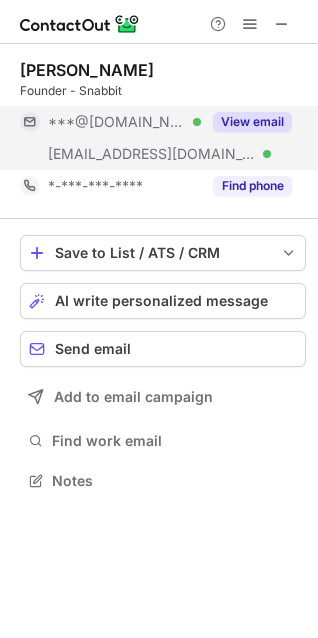 click on "View email" at bounding box center (252, 122) 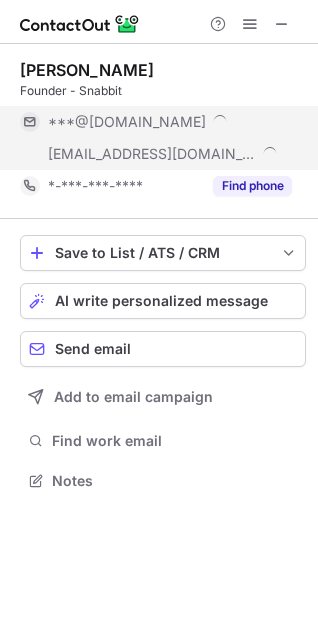 scroll, scrollTop: 10, scrollLeft: 10, axis: both 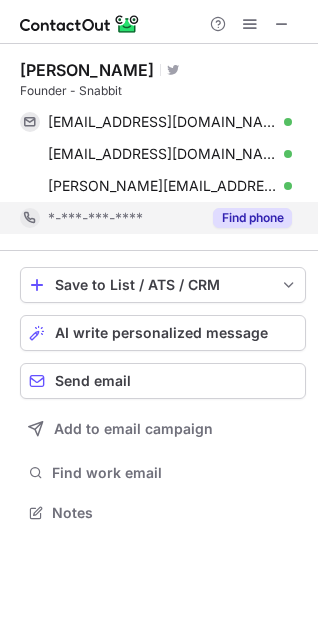 click on "Find phone" at bounding box center [252, 218] 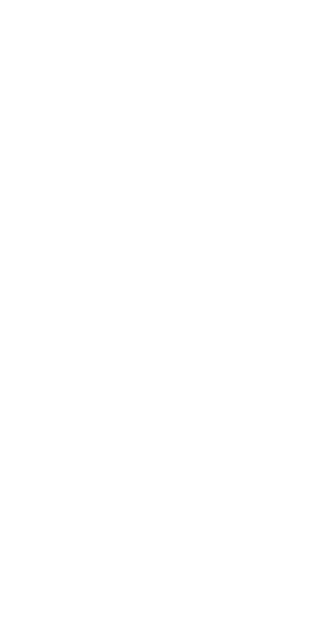 scroll, scrollTop: 0, scrollLeft: 0, axis: both 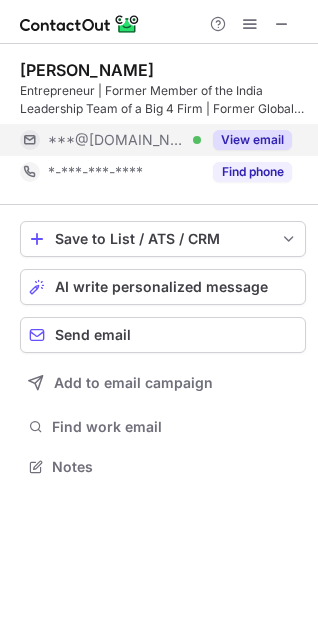 click on "View email" at bounding box center (252, 140) 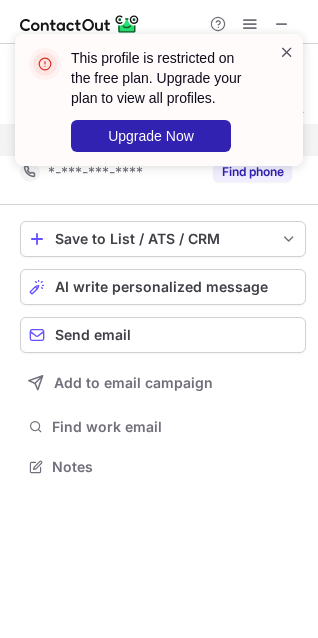 click at bounding box center (287, 52) 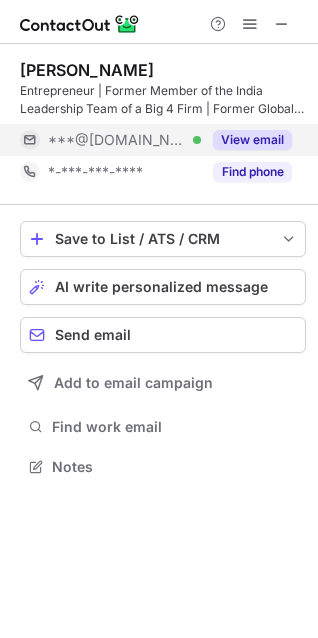 click on "View email" at bounding box center (252, 140) 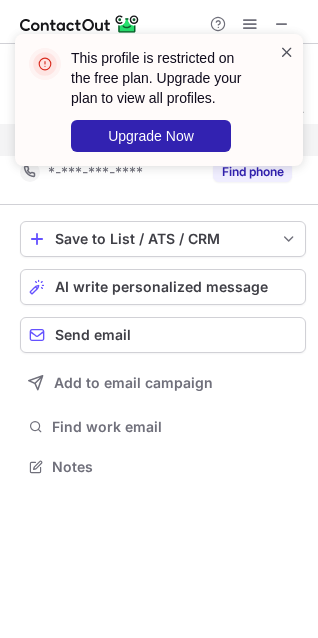 click at bounding box center (287, 52) 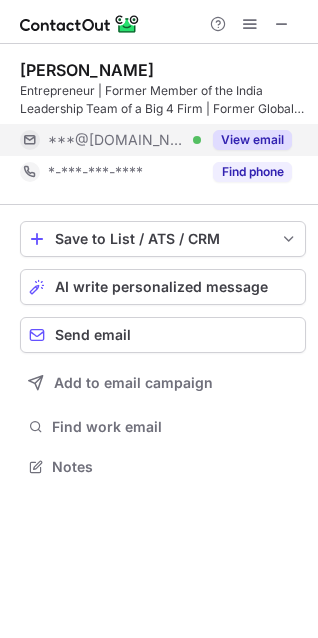 click at bounding box center [250, 24] 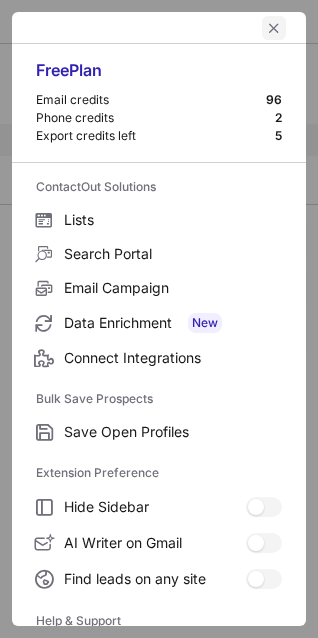 click at bounding box center [274, 28] 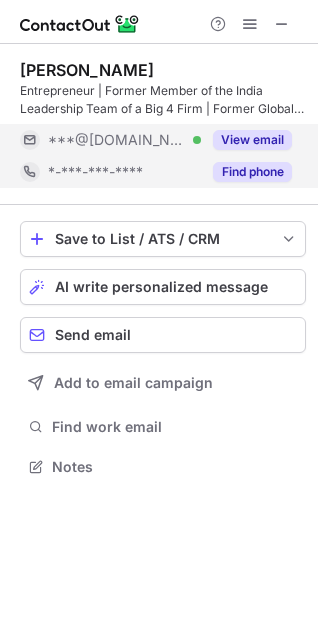 click on "Find phone" at bounding box center (252, 172) 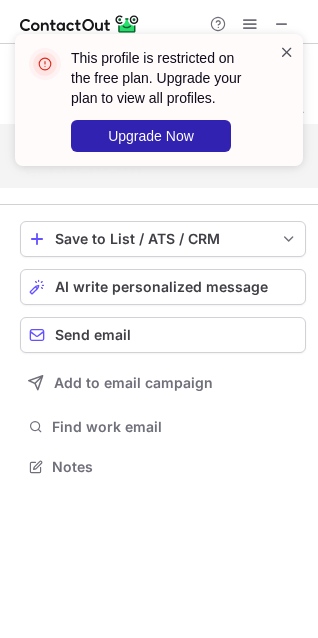 scroll, scrollTop: 421, scrollLeft: 318, axis: both 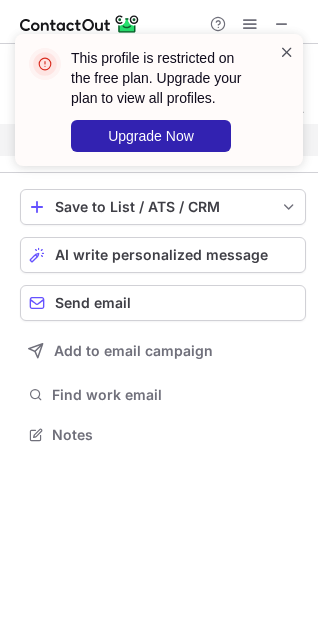 click at bounding box center (287, 52) 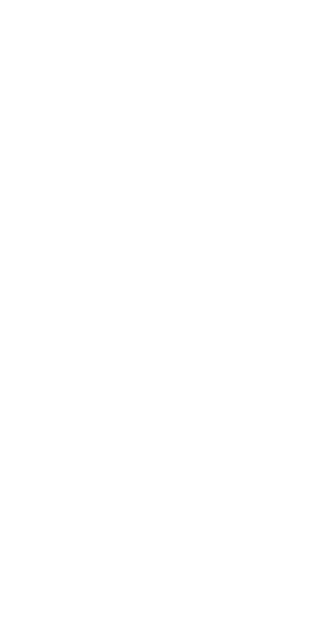 scroll, scrollTop: 0, scrollLeft: 0, axis: both 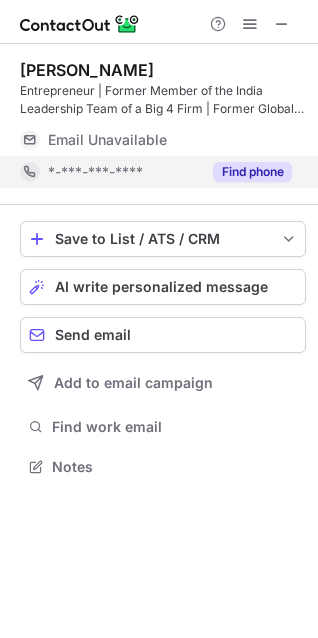 click on "Find phone" at bounding box center [252, 172] 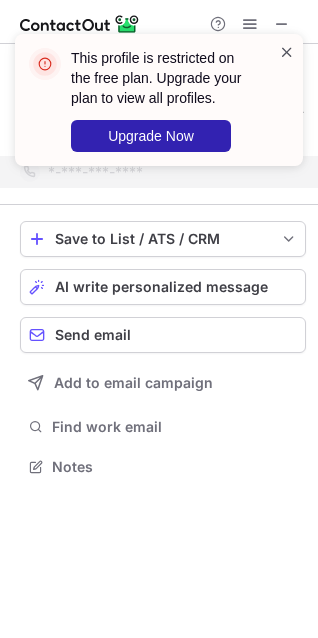 click at bounding box center (287, 52) 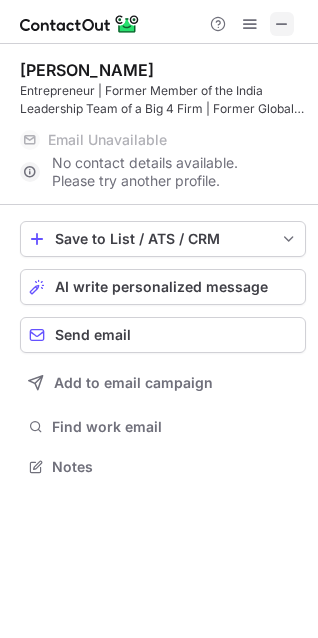 click at bounding box center (282, 24) 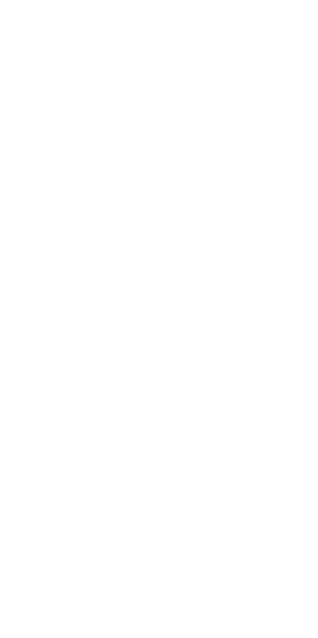 scroll, scrollTop: 0, scrollLeft: 0, axis: both 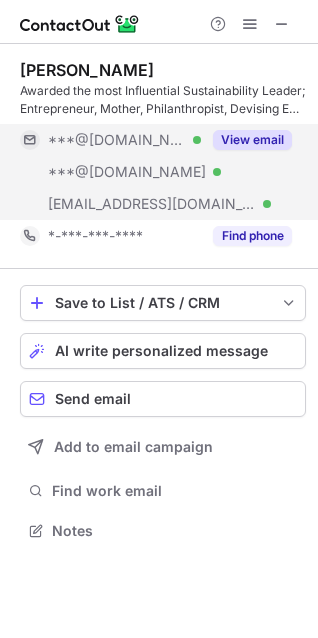 click on "View email" at bounding box center (252, 140) 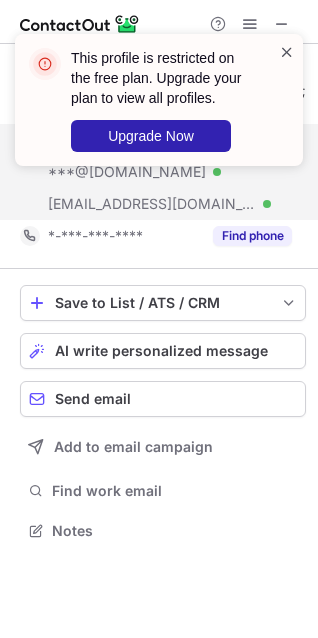 click at bounding box center [287, 52] 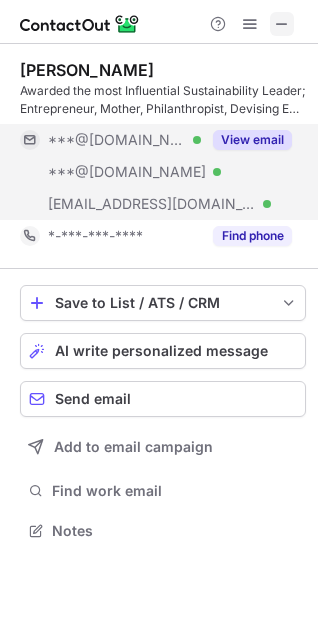 click at bounding box center (282, 24) 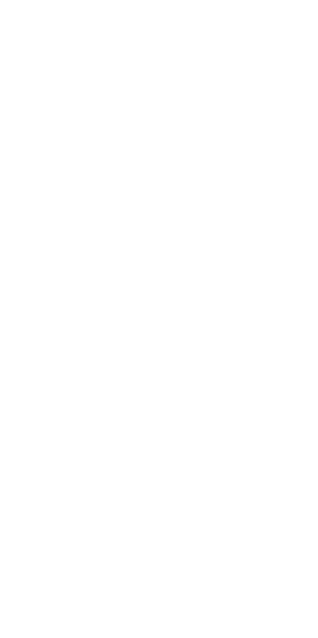 scroll, scrollTop: 0, scrollLeft: 0, axis: both 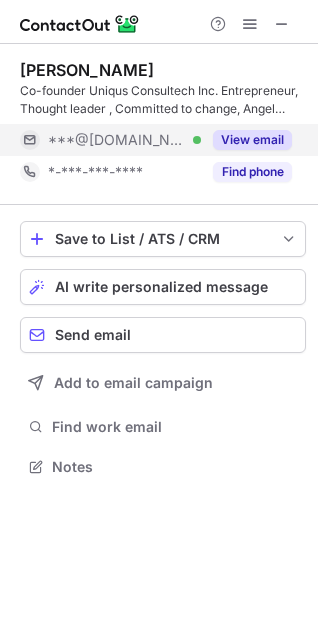 click on "View email" at bounding box center (252, 140) 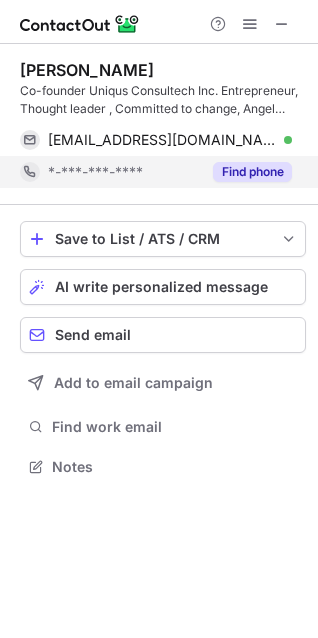 click on "Find phone" at bounding box center (246, 172) 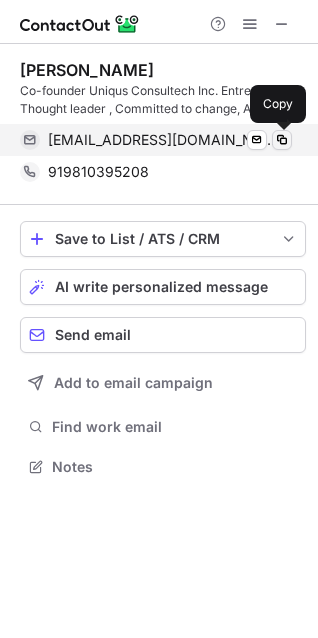 click at bounding box center [282, 140] 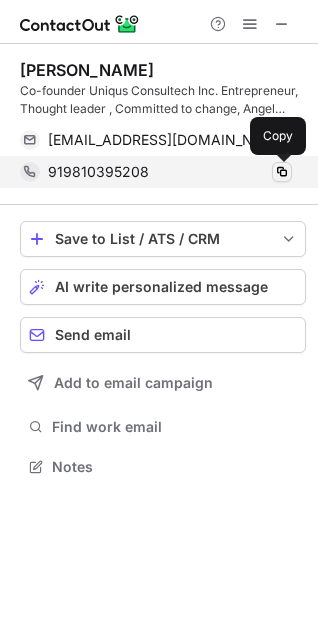 click at bounding box center (282, 172) 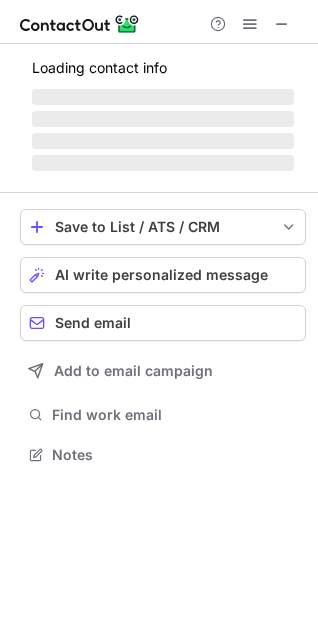 scroll, scrollTop: 10, scrollLeft: 10, axis: both 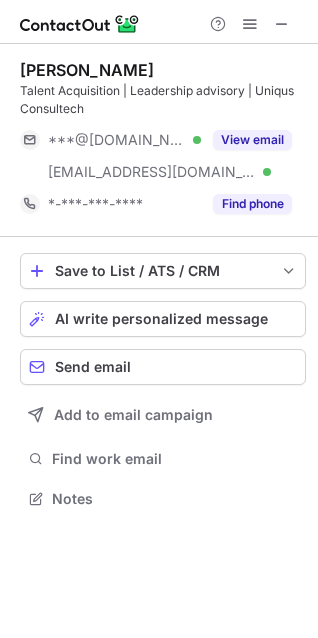 click on "View email" at bounding box center (252, 140) 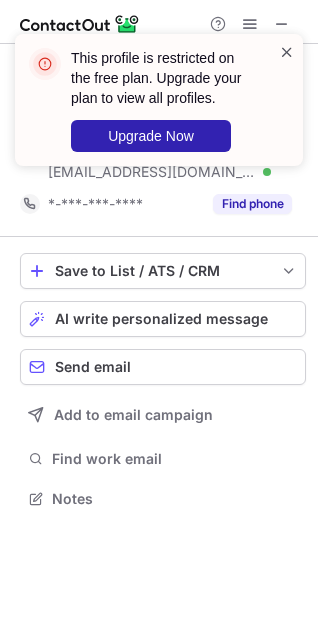click at bounding box center (287, 52) 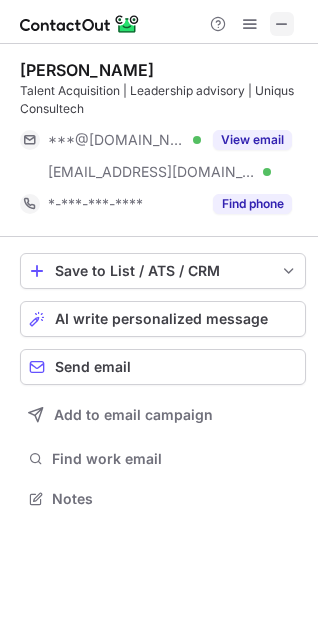 click at bounding box center (282, 24) 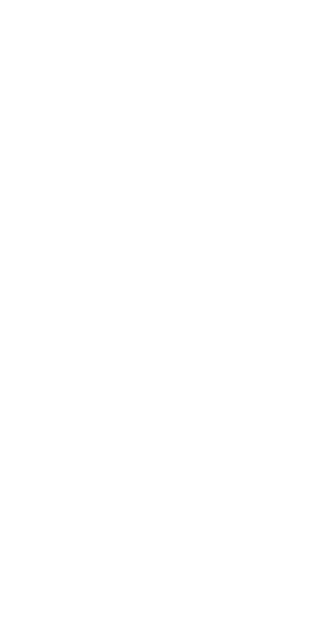scroll, scrollTop: 0, scrollLeft: 0, axis: both 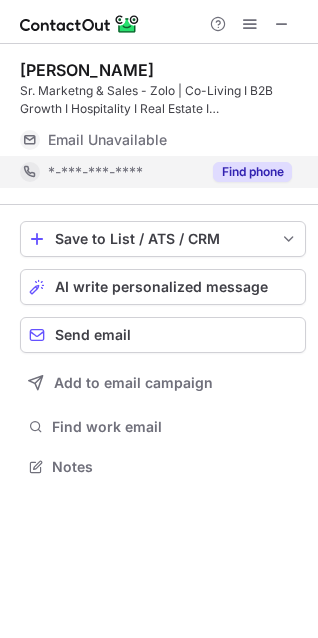 click on "Find phone" at bounding box center (252, 172) 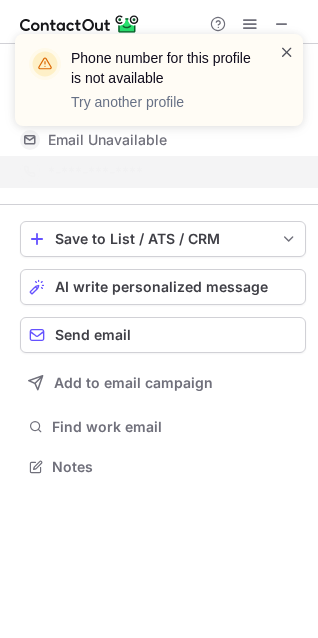 click at bounding box center (287, 52) 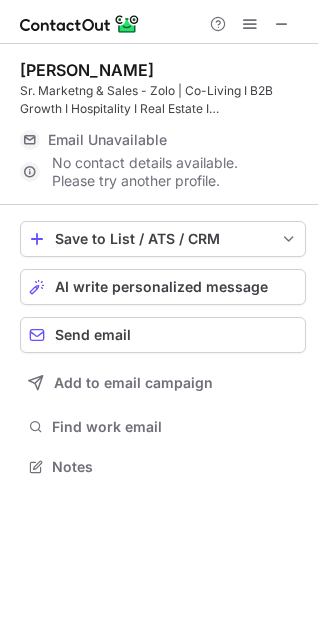 scroll, scrollTop: 453, scrollLeft: 318, axis: both 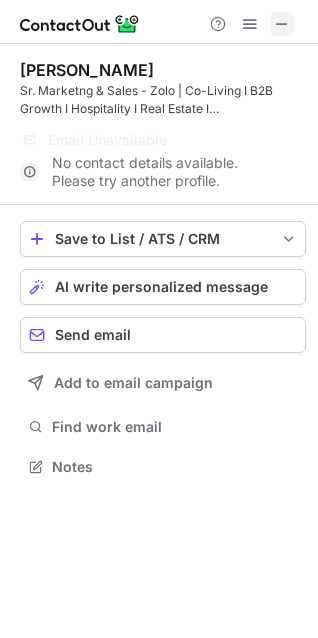 click at bounding box center [282, 24] 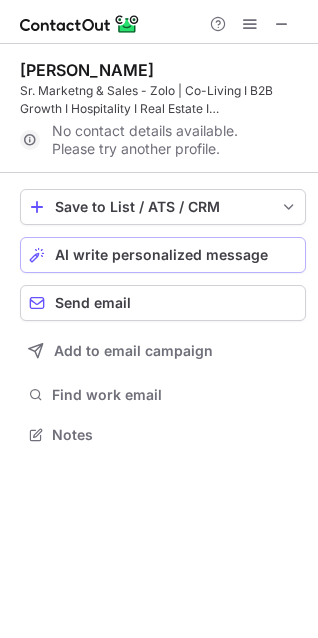 scroll, scrollTop: 441, scrollLeft: 318, axis: both 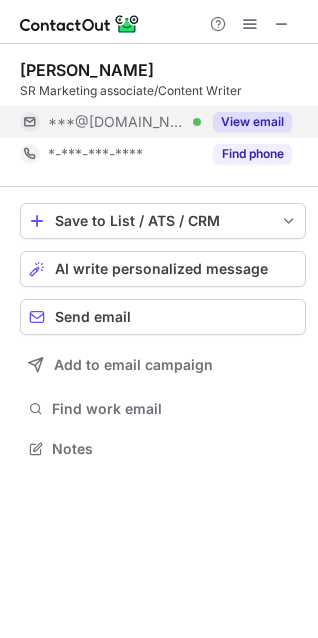 click on "View email" at bounding box center (252, 122) 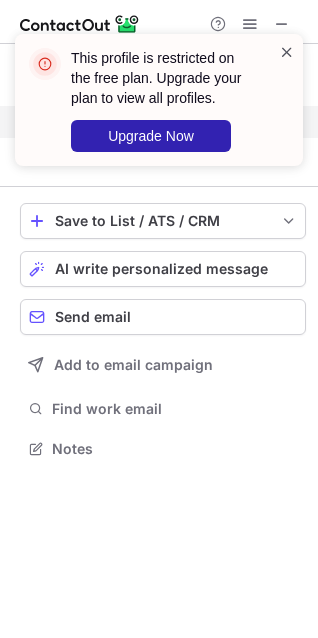 click at bounding box center [287, 52] 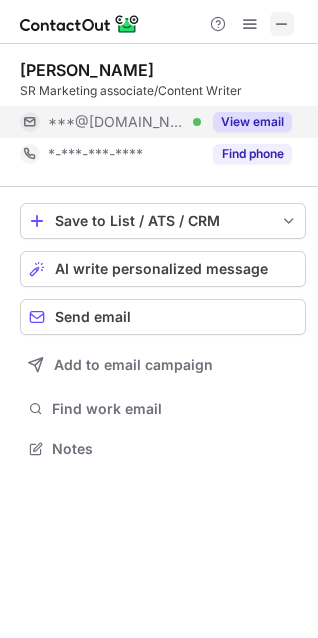 click at bounding box center [282, 24] 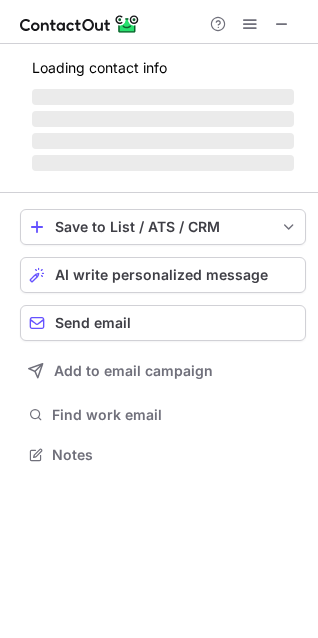 scroll, scrollTop: 441, scrollLeft: 318, axis: both 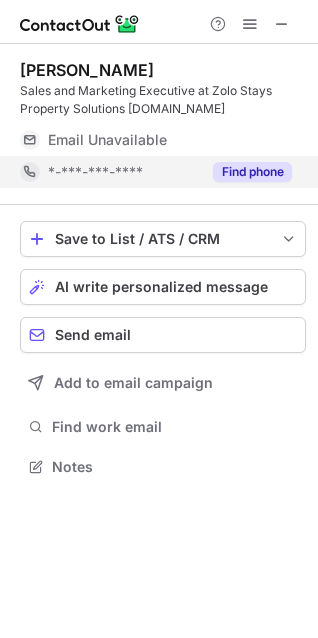 click on "Find phone" at bounding box center [252, 172] 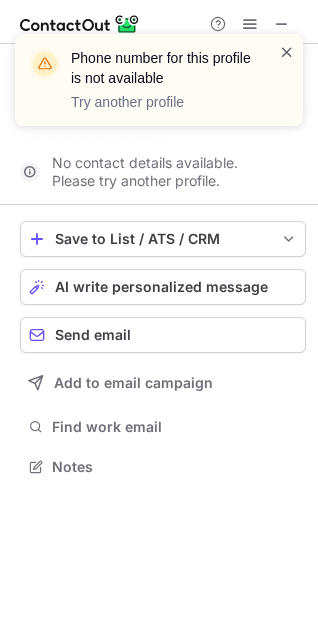 scroll, scrollTop: 421, scrollLeft: 318, axis: both 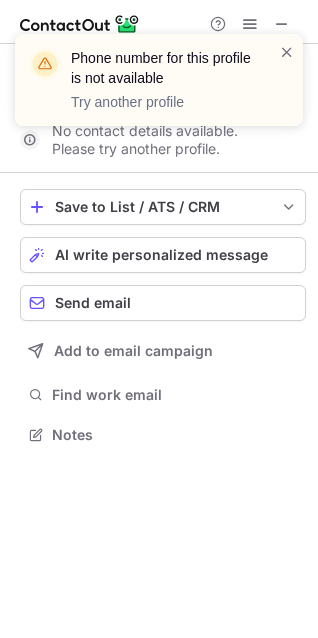click on "Phone number for this profile is not available Try another profile" at bounding box center (159, 88) 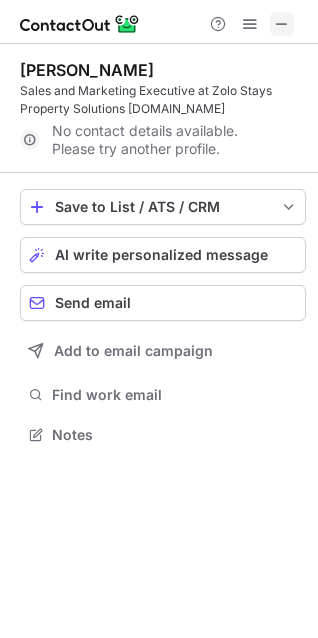 click at bounding box center [282, 24] 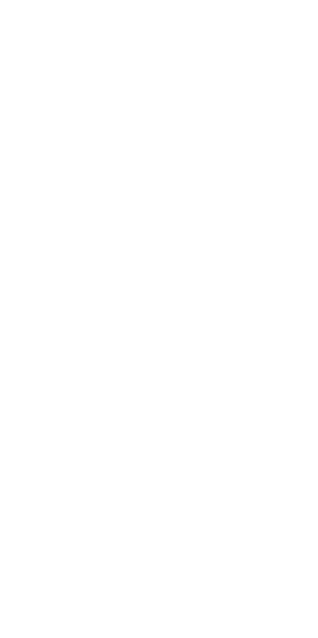 scroll, scrollTop: 0, scrollLeft: 0, axis: both 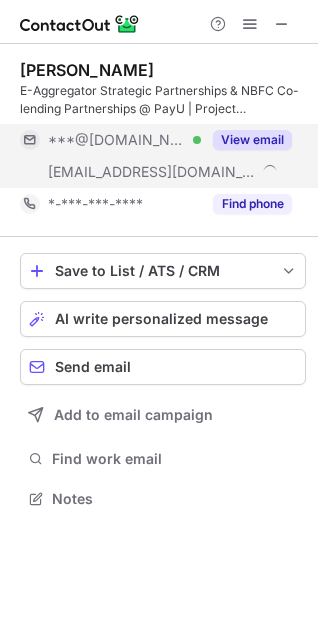 click on "View email" at bounding box center [252, 140] 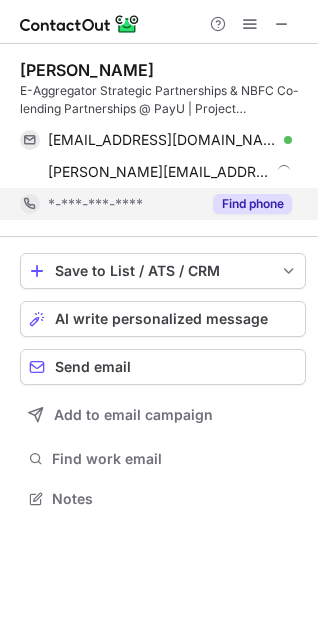 click on "Find phone" at bounding box center [246, 204] 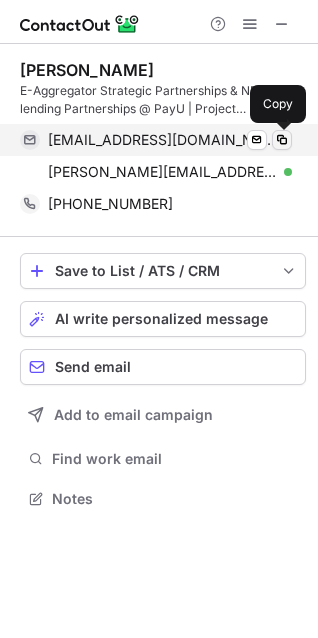 click at bounding box center (282, 140) 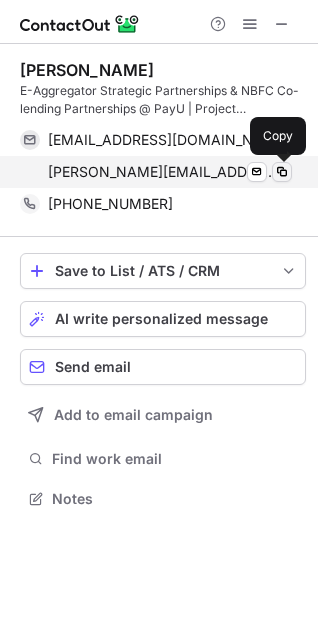 click at bounding box center [282, 172] 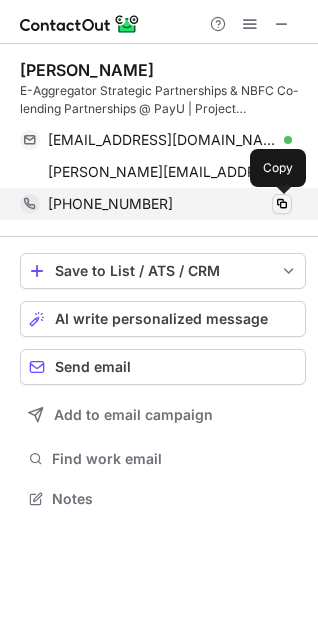 click at bounding box center [282, 204] 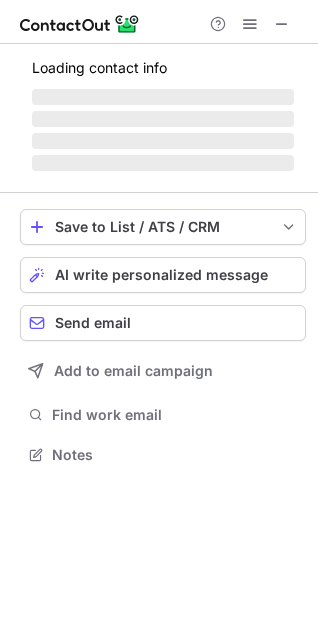 scroll, scrollTop: 10, scrollLeft: 10, axis: both 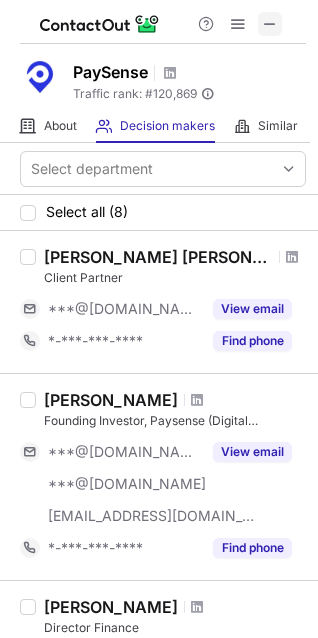 click at bounding box center (270, 24) 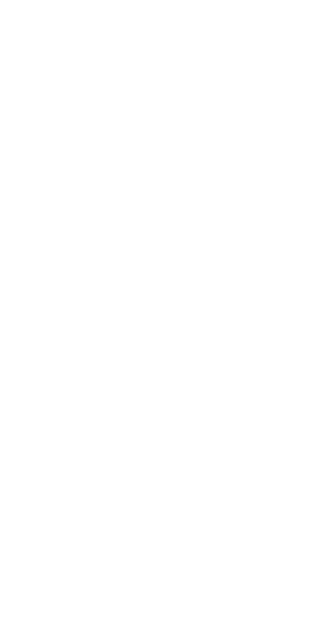 scroll, scrollTop: 0, scrollLeft: 0, axis: both 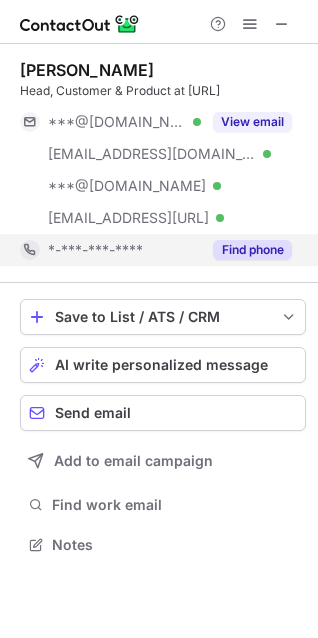 click on "Find phone" at bounding box center (252, 250) 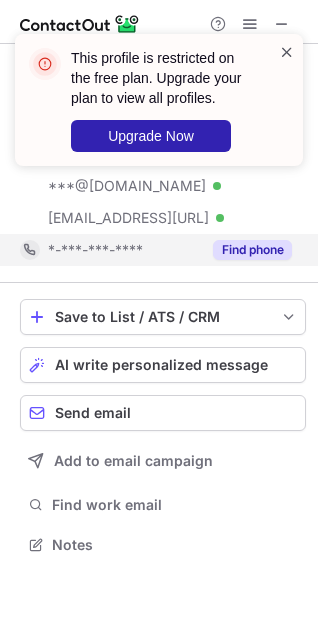 click at bounding box center (287, 52) 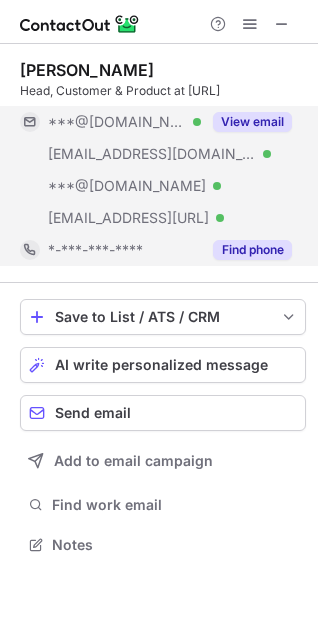 click on "View email" at bounding box center [252, 122] 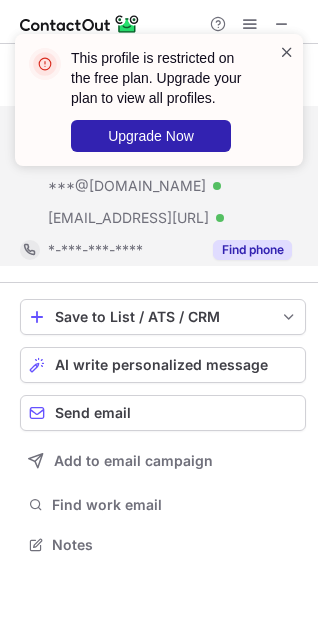 click at bounding box center [287, 52] 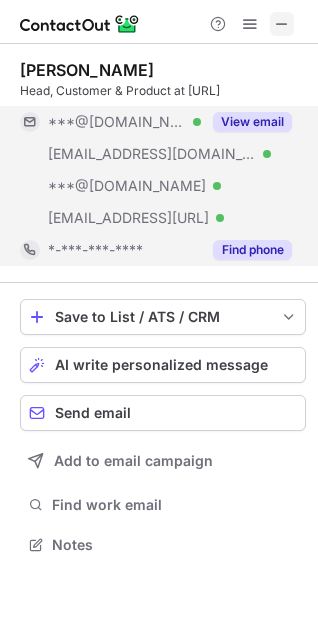 click at bounding box center (282, 24) 